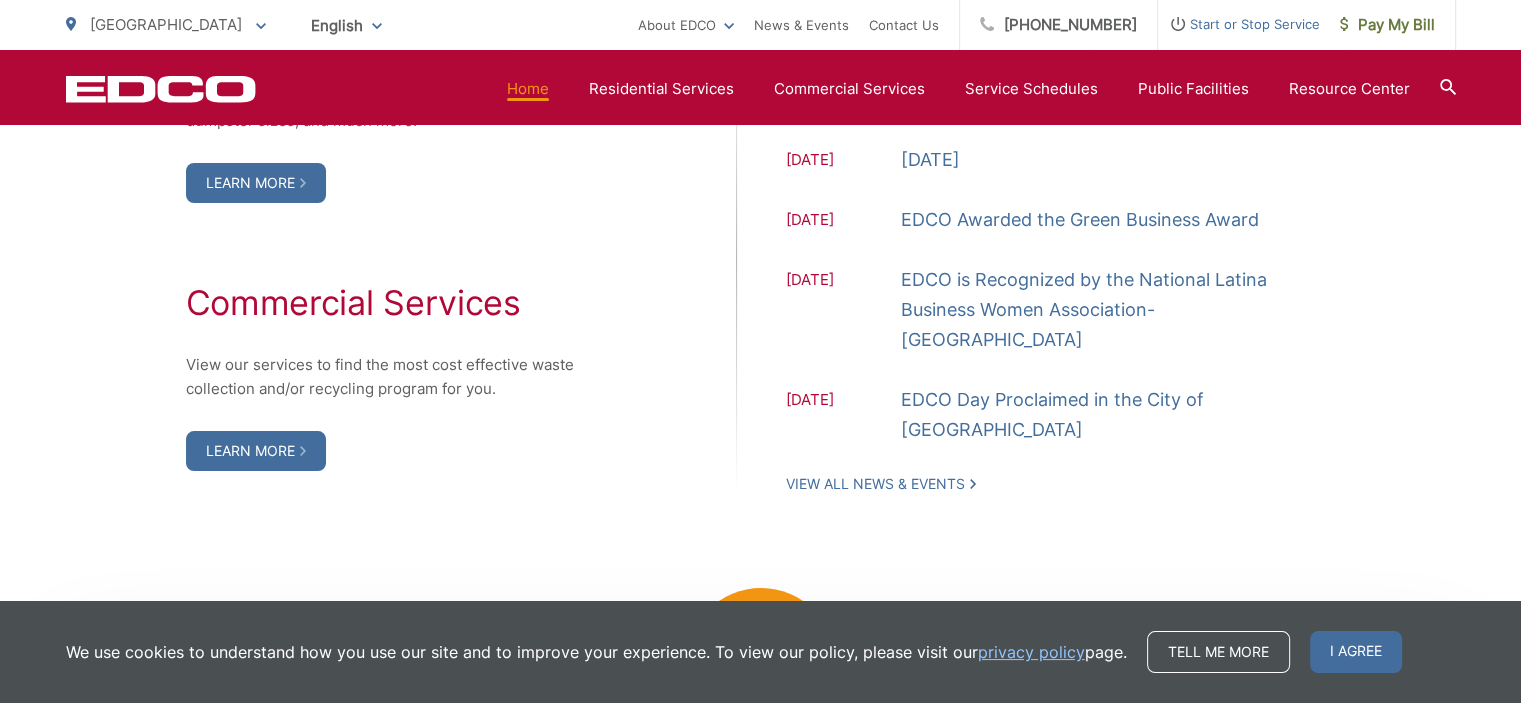 scroll, scrollTop: 1700, scrollLeft: 0, axis: vertical 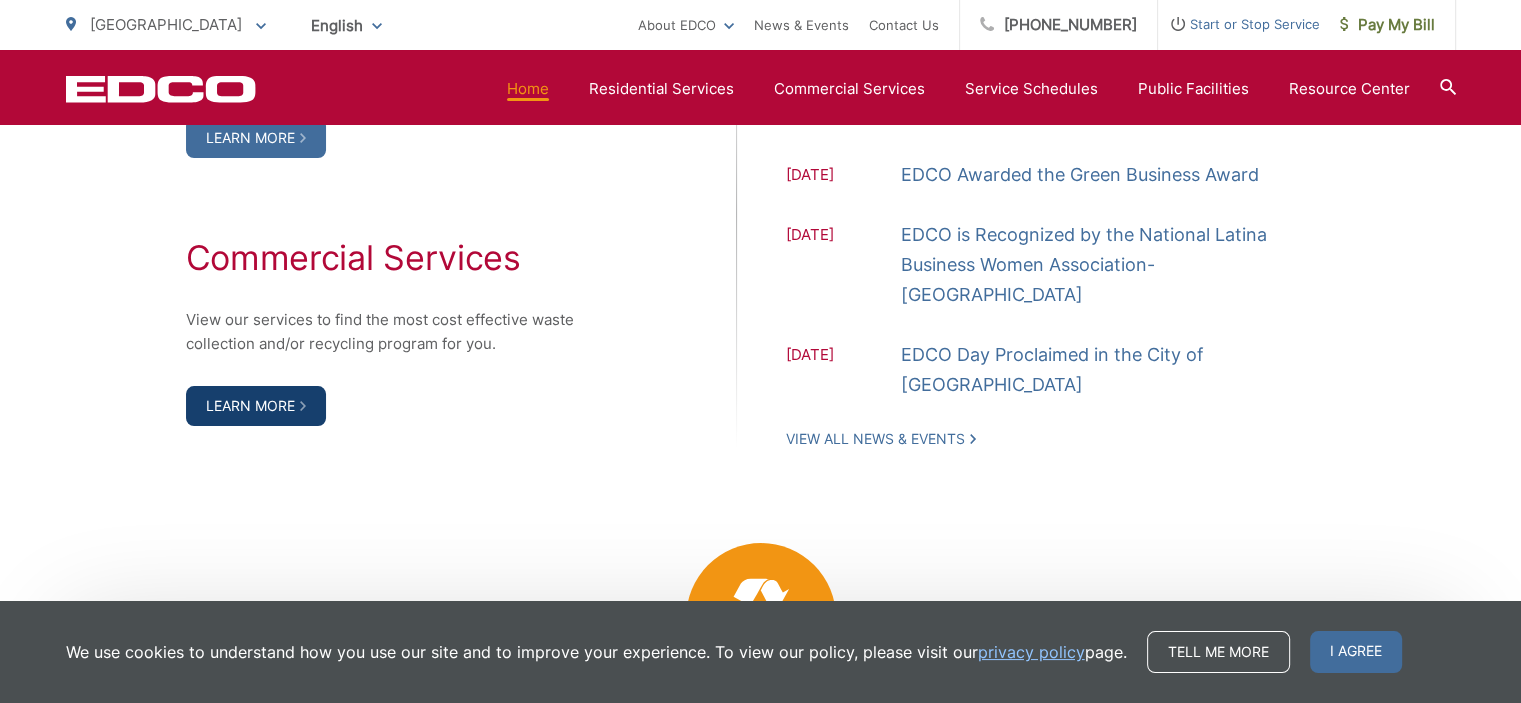 click on "Learn More" at bounding box center [256, 406] 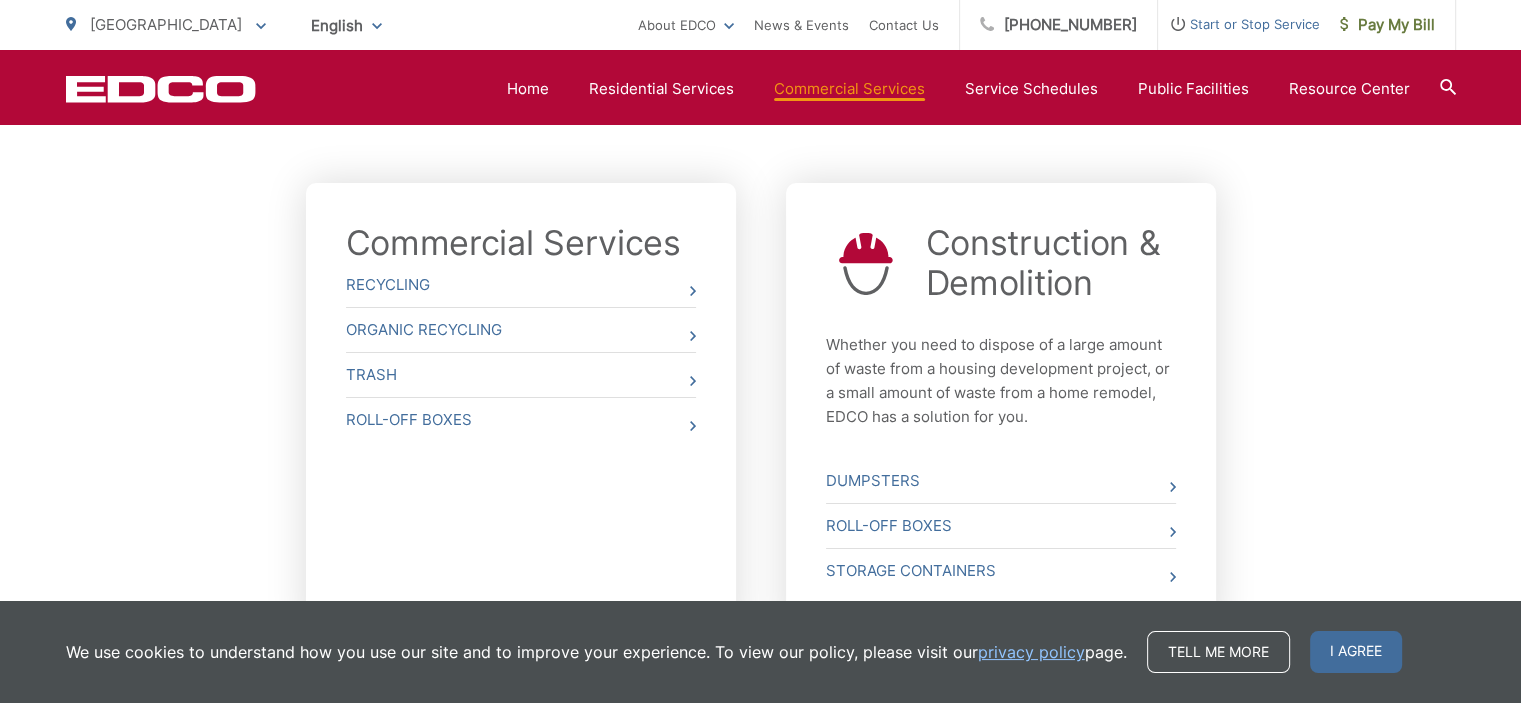 scroll, scrollTop: 700, scrollLeft: 0, axis: vertical 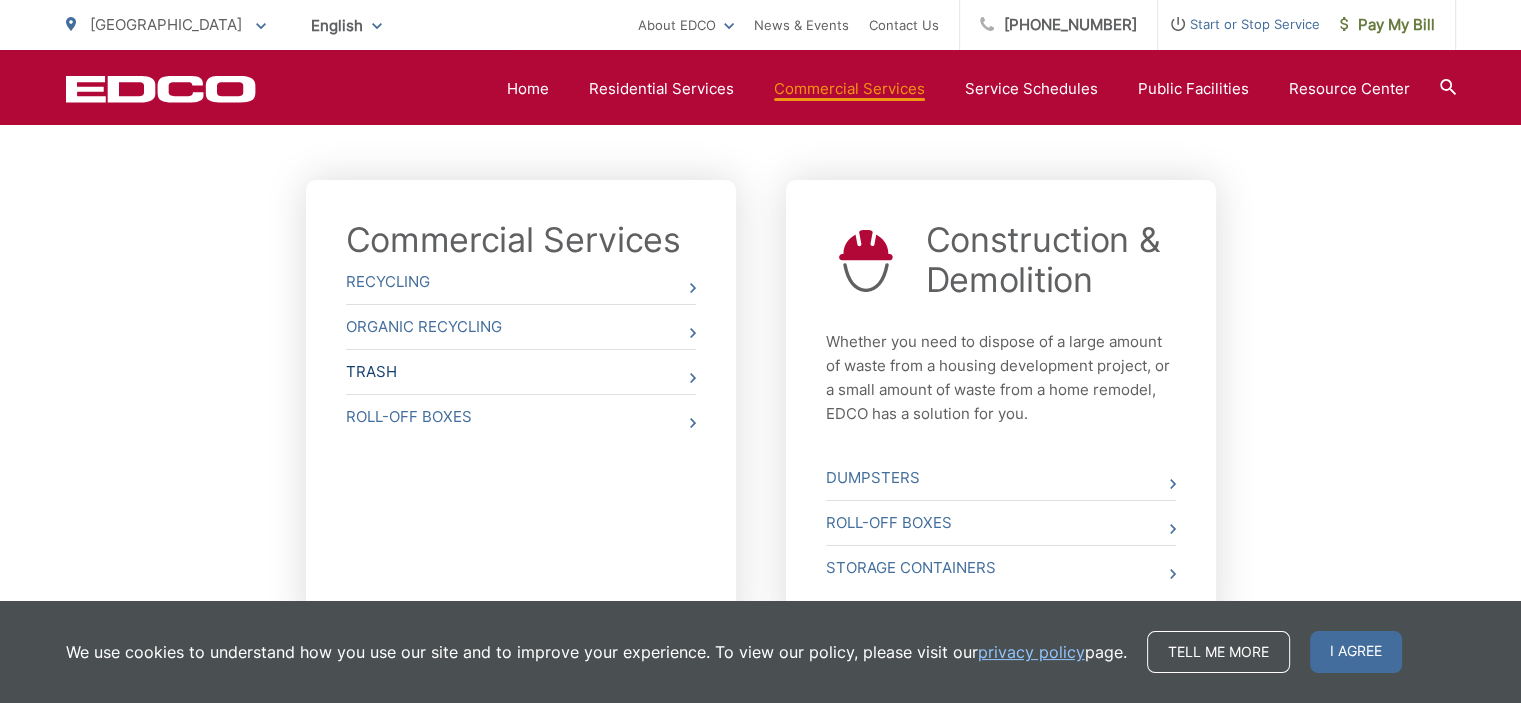 click on "Trash" at bounding box center [521, 372] 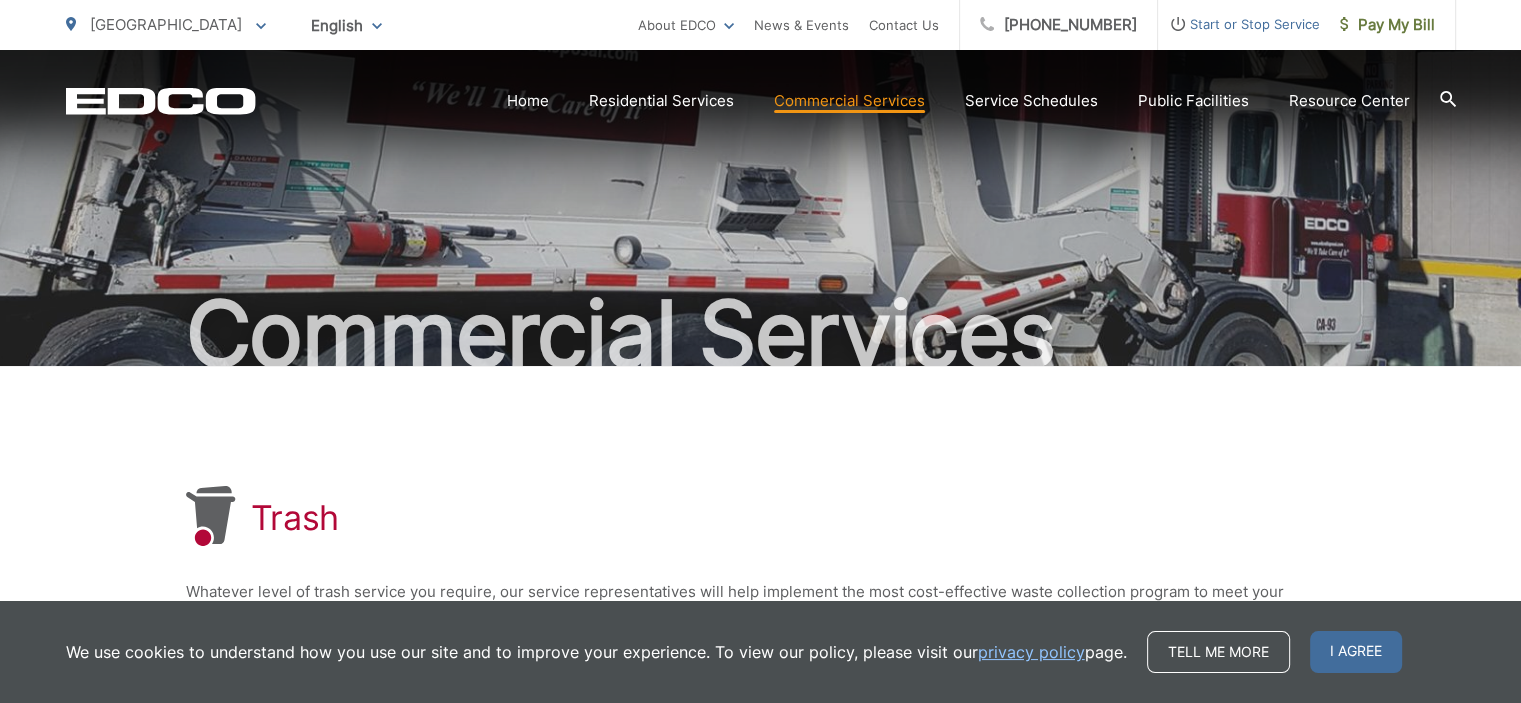 scroll, scrollTop: 0, scrollLeft: 0, axis: both 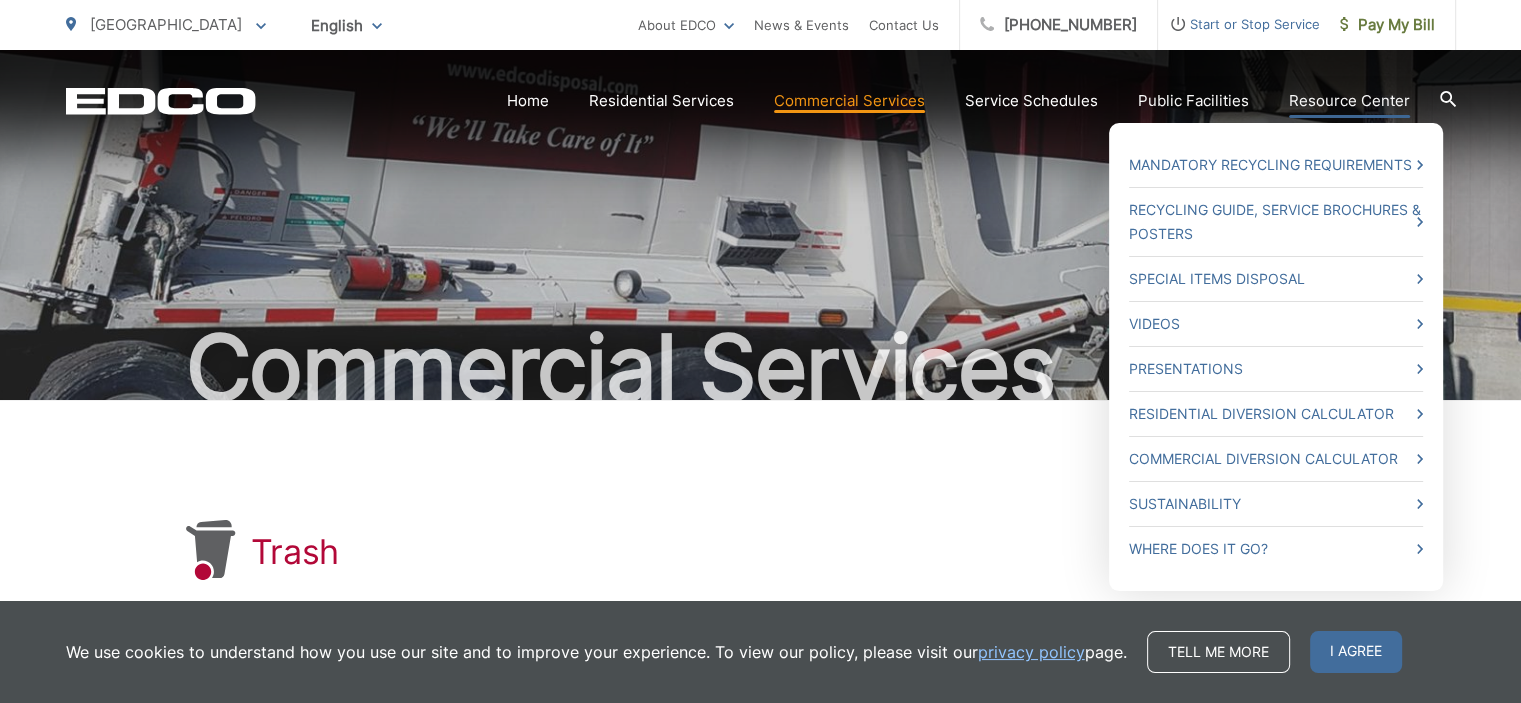 click on "Resource Center" at bounding box center (1349, 101) 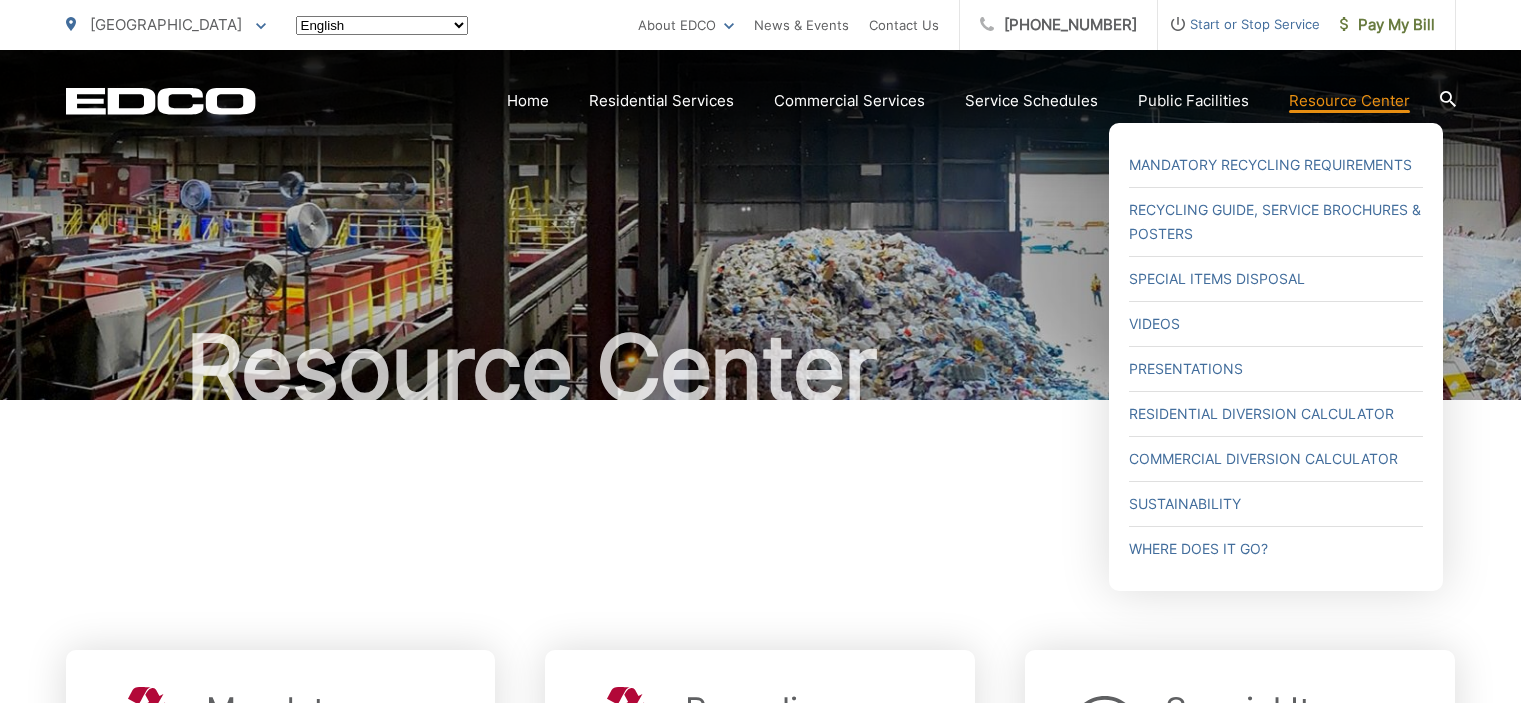 scroll, scrollTop: 0, scrollLeft: 0, axis: both 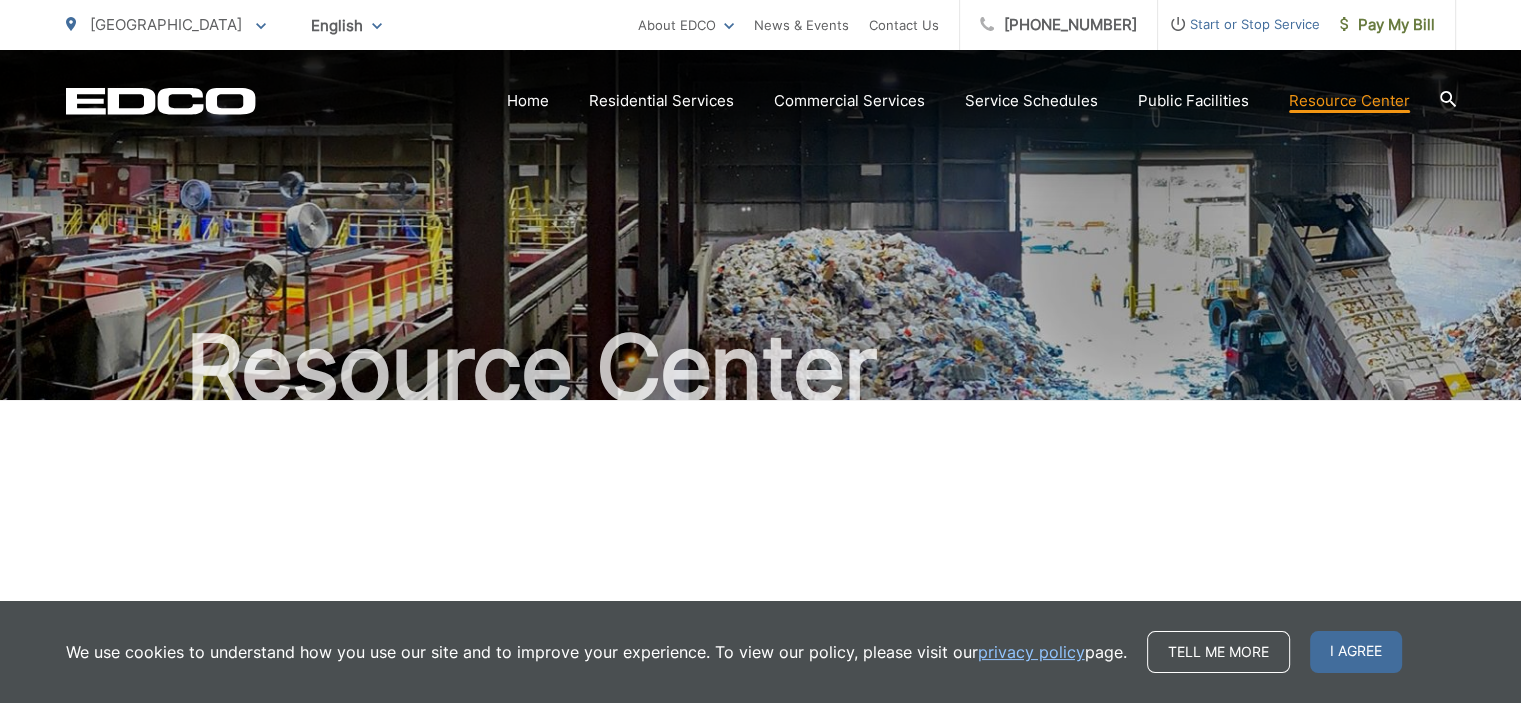 click at bounding box center [761, 520] 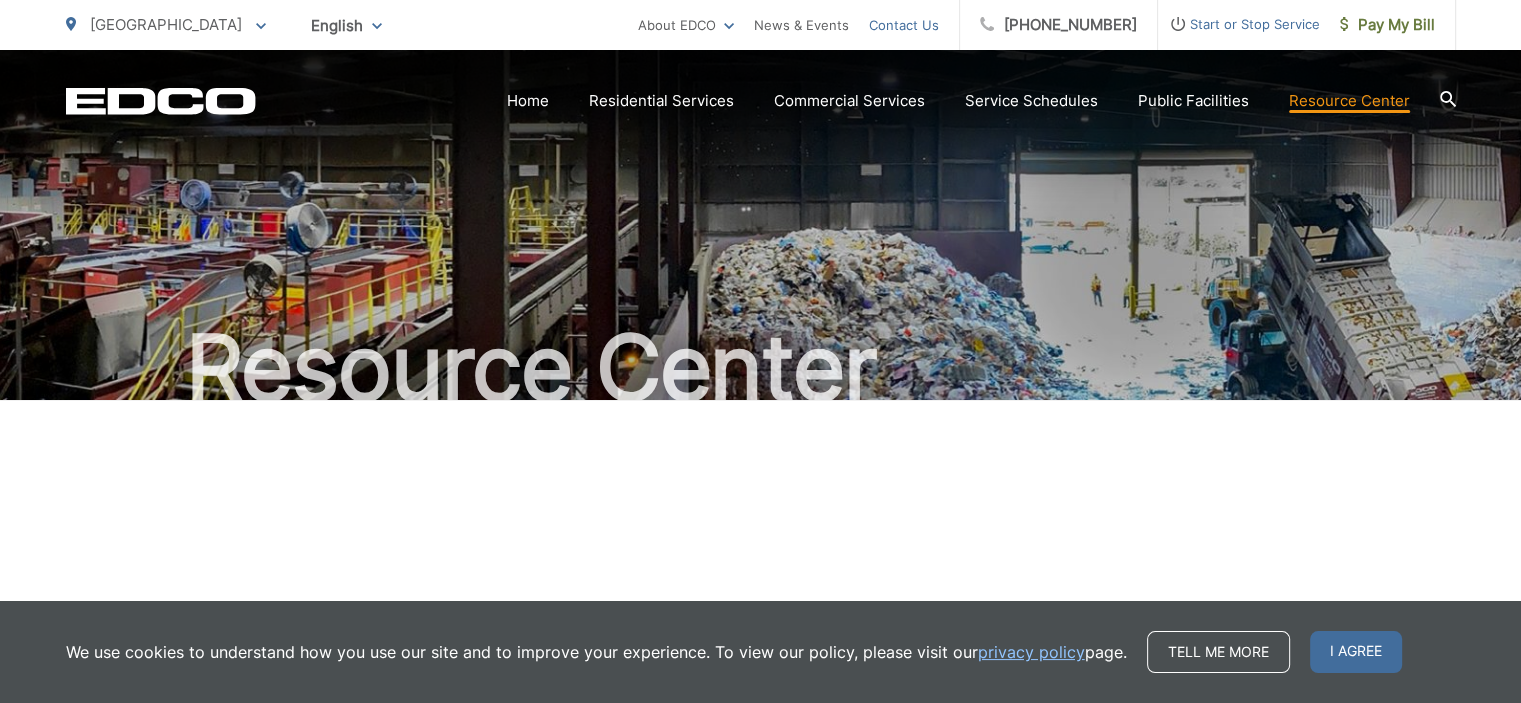 click on "Contact Us" at bounding box center [904, 25] 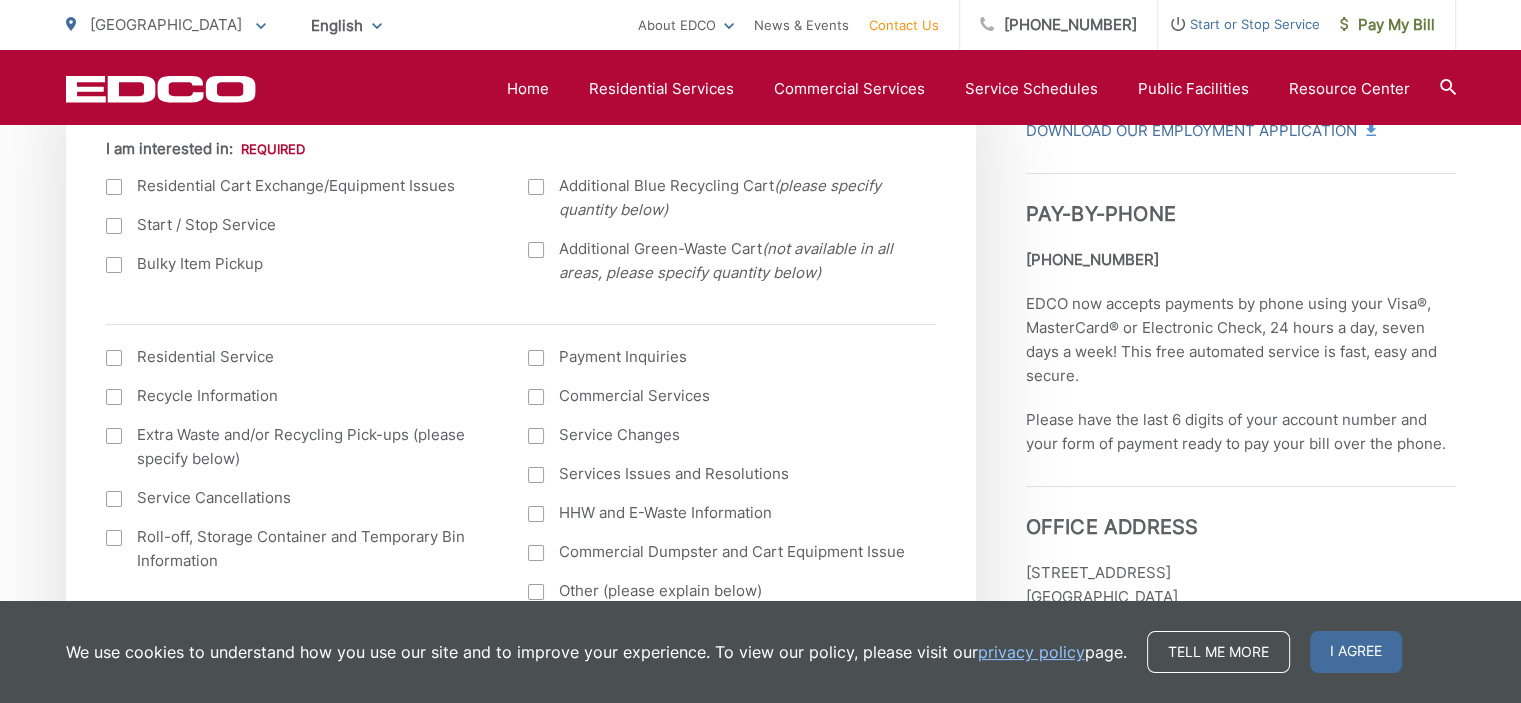 scroll, scrollTop: 800, scrollLeft: 0, axis: vertical 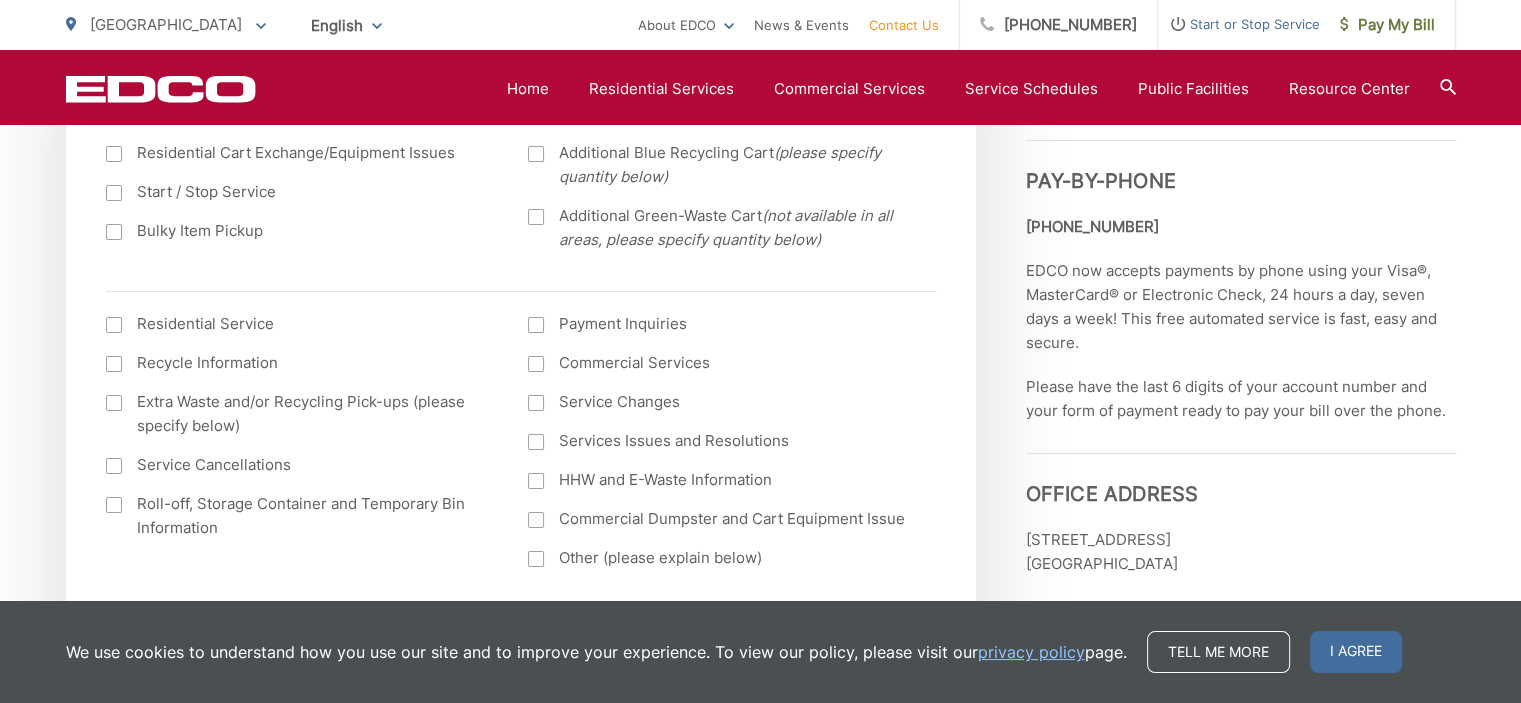 click at bounding box center (536, 364) 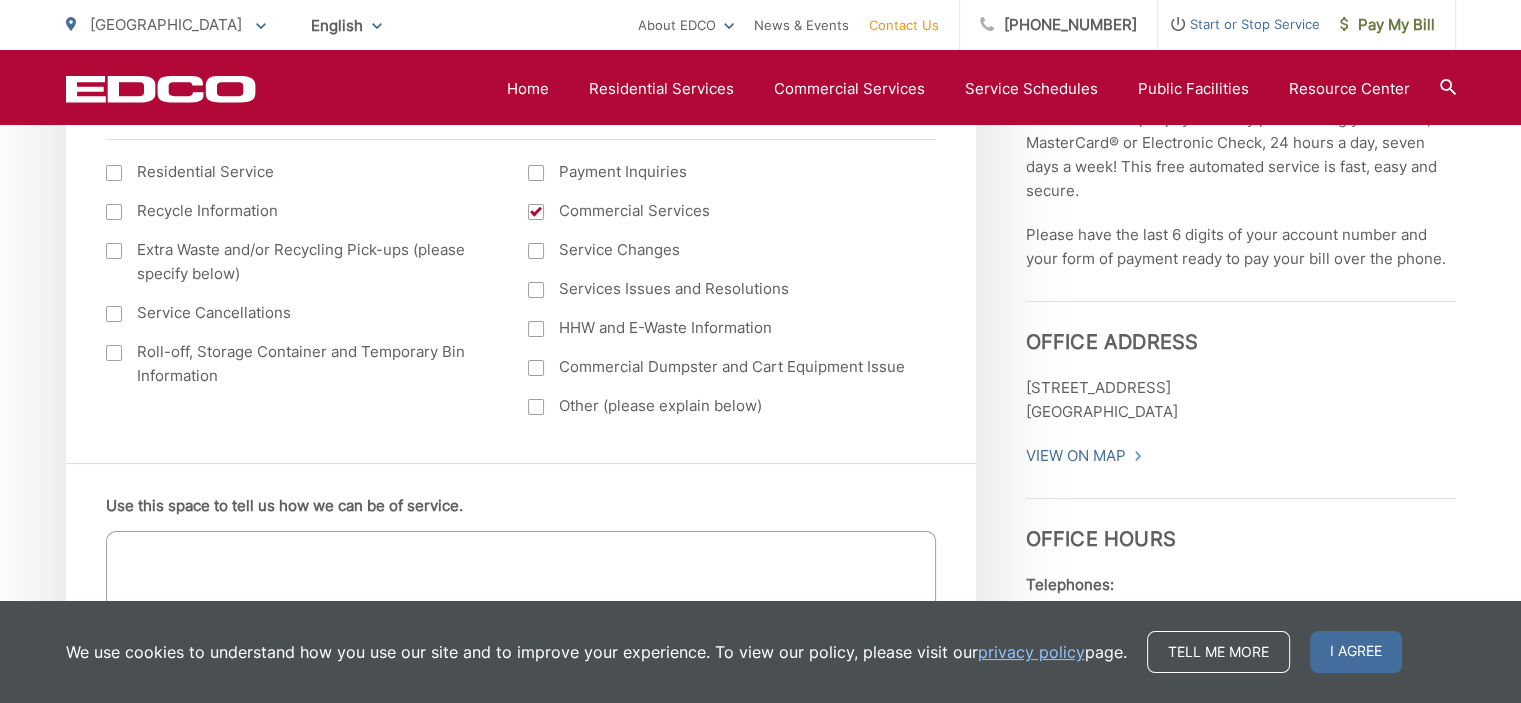 scroll, scrollTop: 1000, scrollLeft: 0, axis: vertical 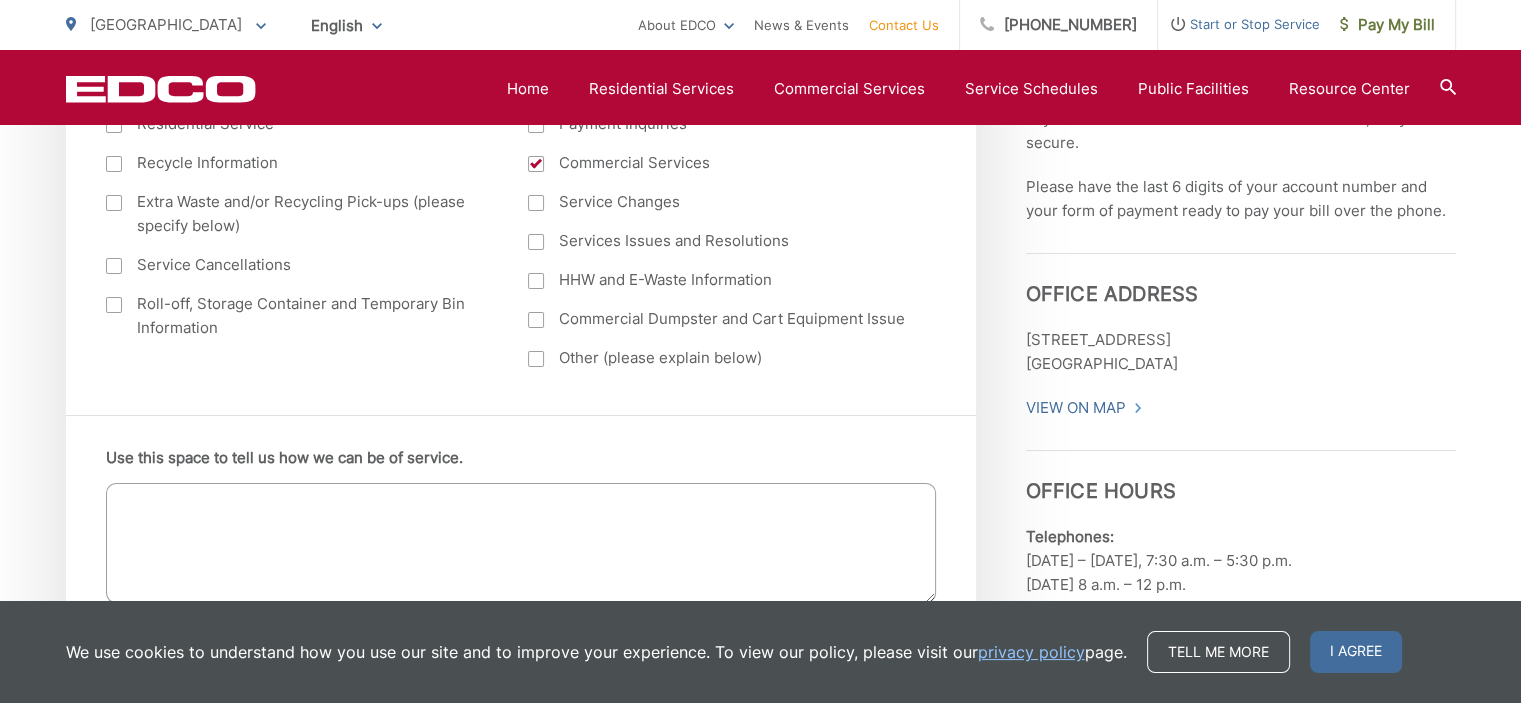 click on "Employment
Download Our Employment Application
Pay-by-Phone
[PHONE_NUMBER]
EDCO now accepts payments by phone using your Visa®, MasterCard® or Electronic Check, 24 hours a day, seven days a week! This free automated service is fast, easy and secure.
Please have the last 6 digits of your account number and your form of payment ready to pay your bill over the phone.
Office Address
[STREET_ADDRESS]
[GEOGRAPHIC_DATA]
View On Map
Office Hours
Telephones:
[DATE] – [DATE], 7:30 a.m. – 5:30 p.m.
[DATE] 8 a.m. – 12 p.m.
Walk-in:
[DATE] – [DATE], 9 a.m. – 4 p.m.
Drop Box" at bounding box center [1241, 1100] 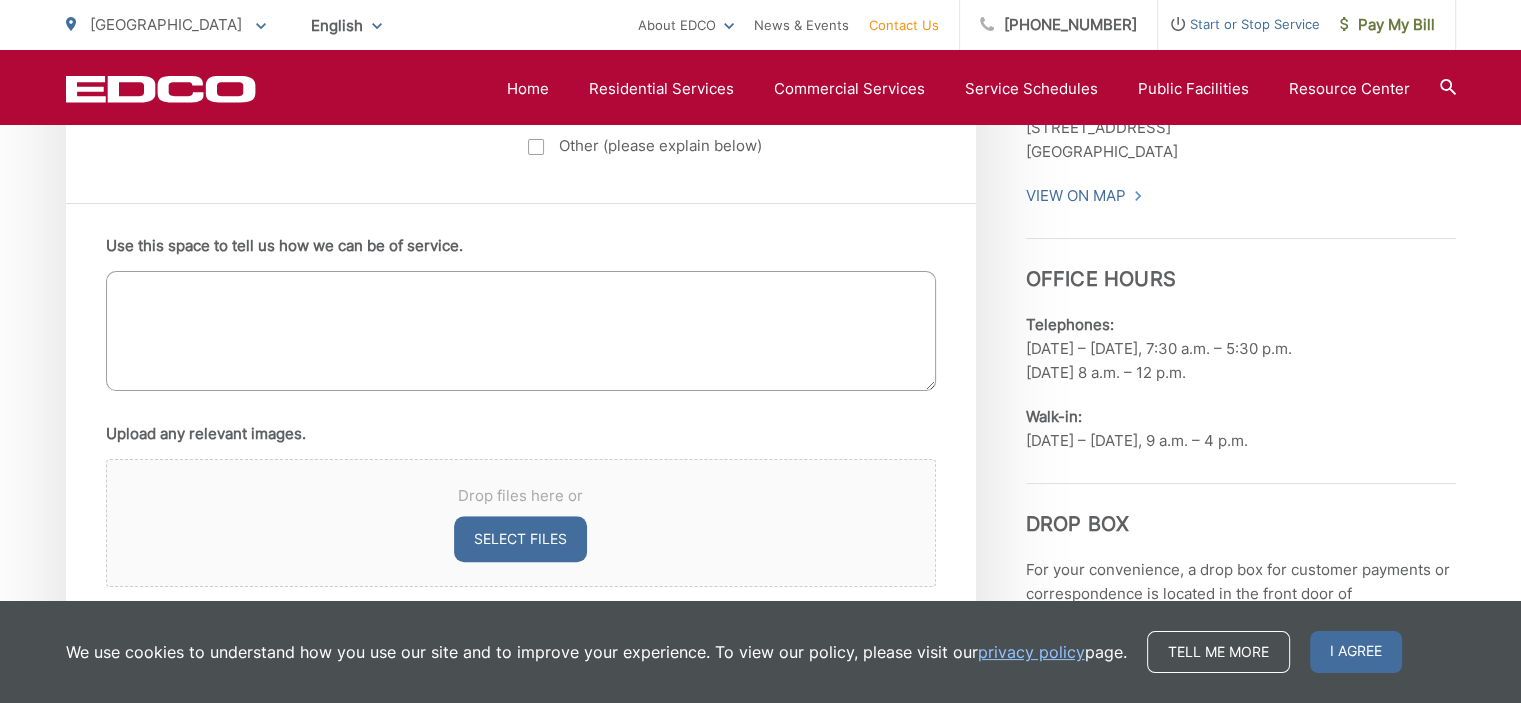scroll, scrollTop: 1200, scrollLeft: 0, axis: vertical 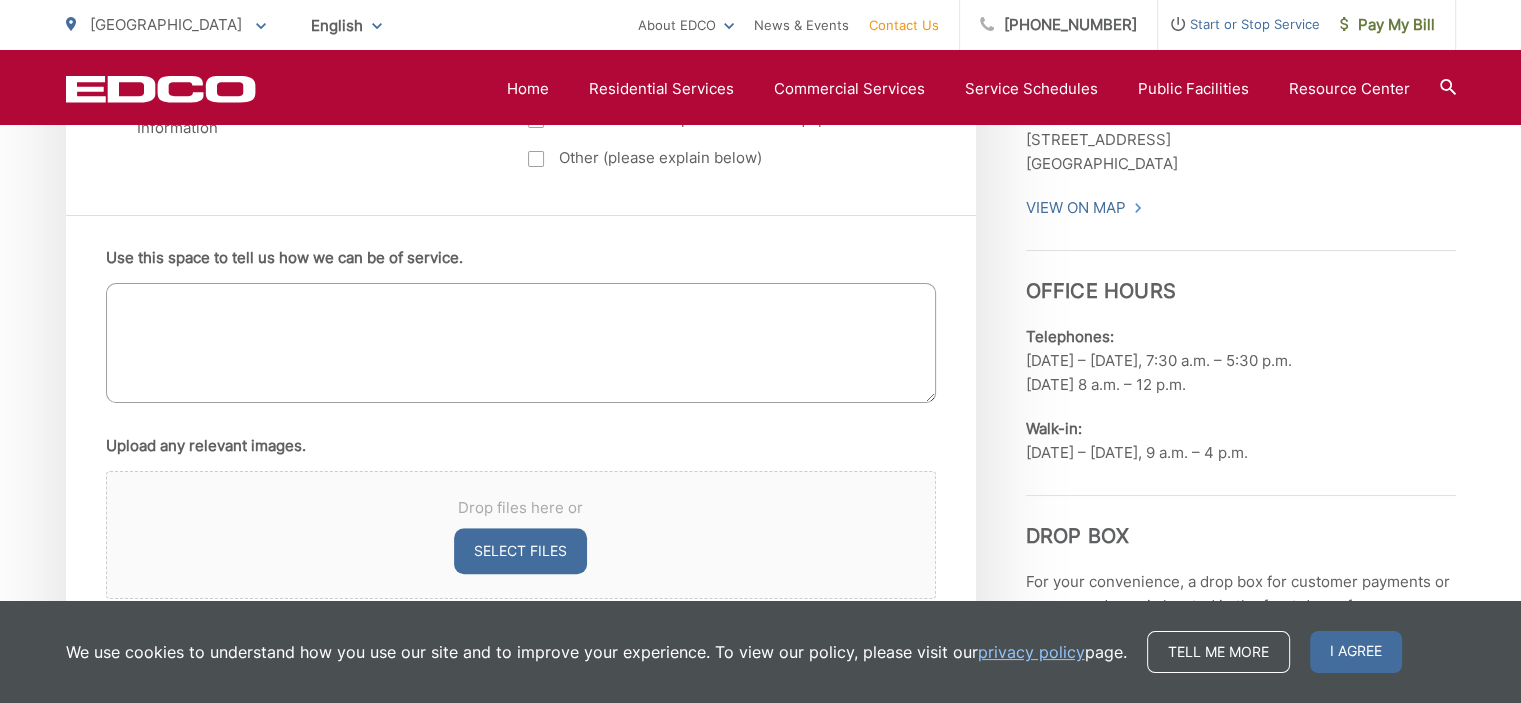 click on "Use this space to tell us how we can be of service." at bounding box center (521, 343) 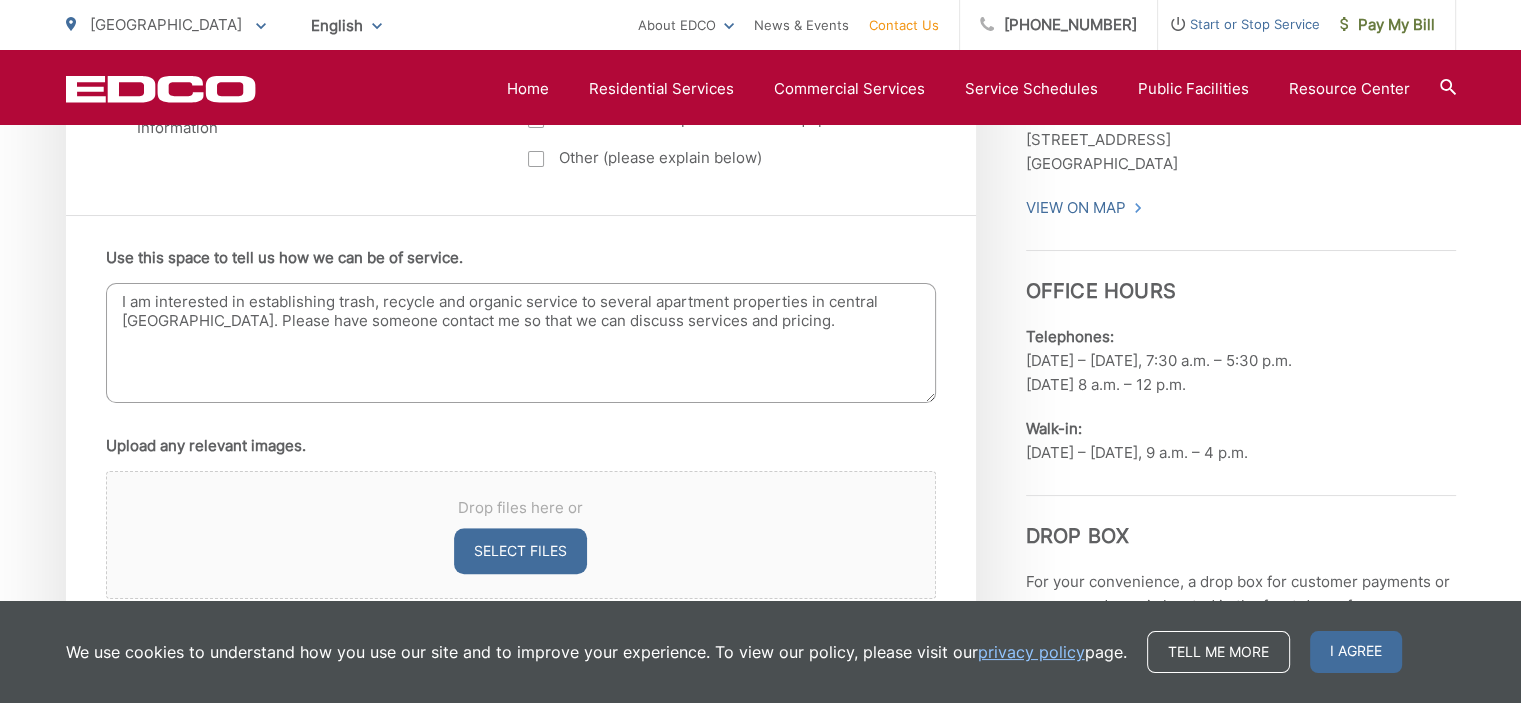 click on "I am interested in establishing trash, recycle and organic service to several apartment properties in central San Diego. Please have someone contact me so that we can discuss services and pricing." at bounding box center [521, 343] 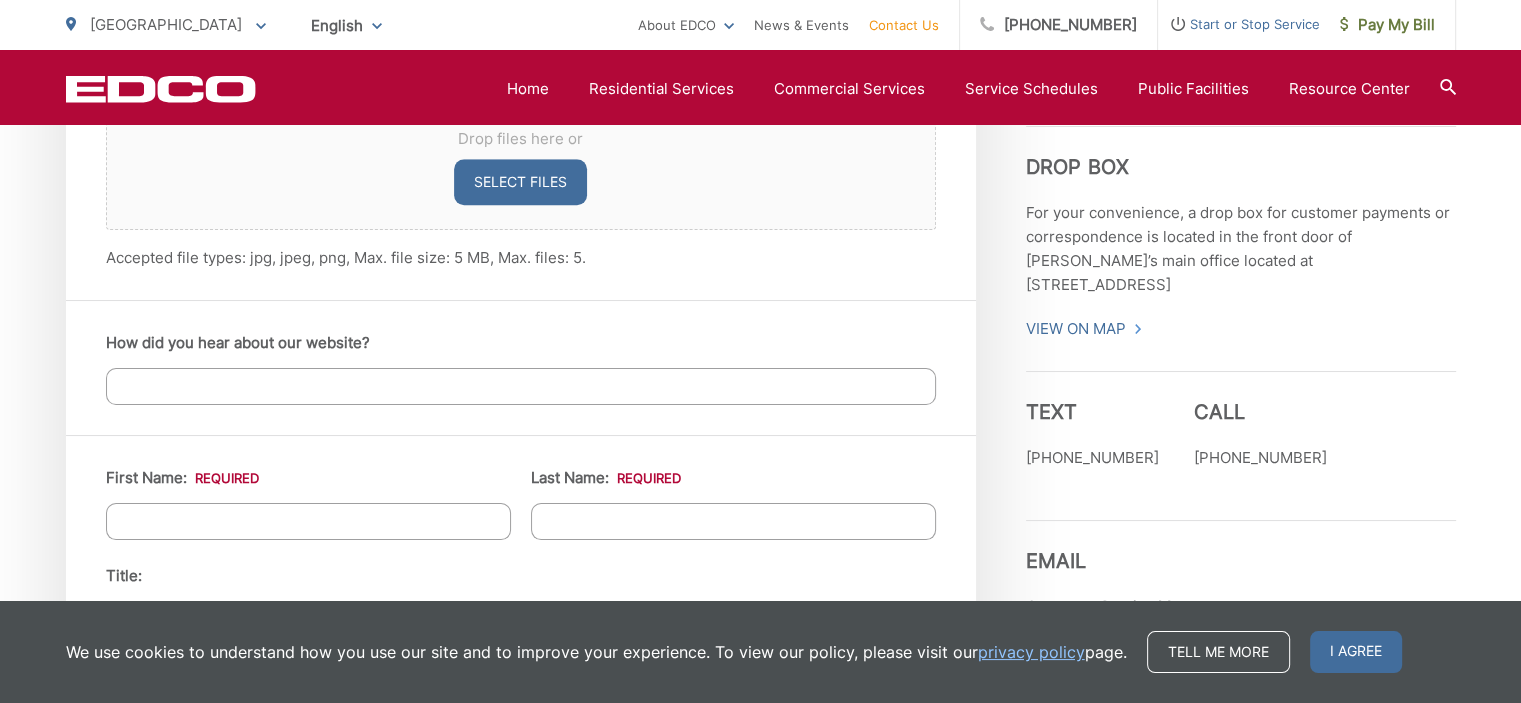 scroll, scrollTop: 1600, scrollLeft: 0, axis: vertical 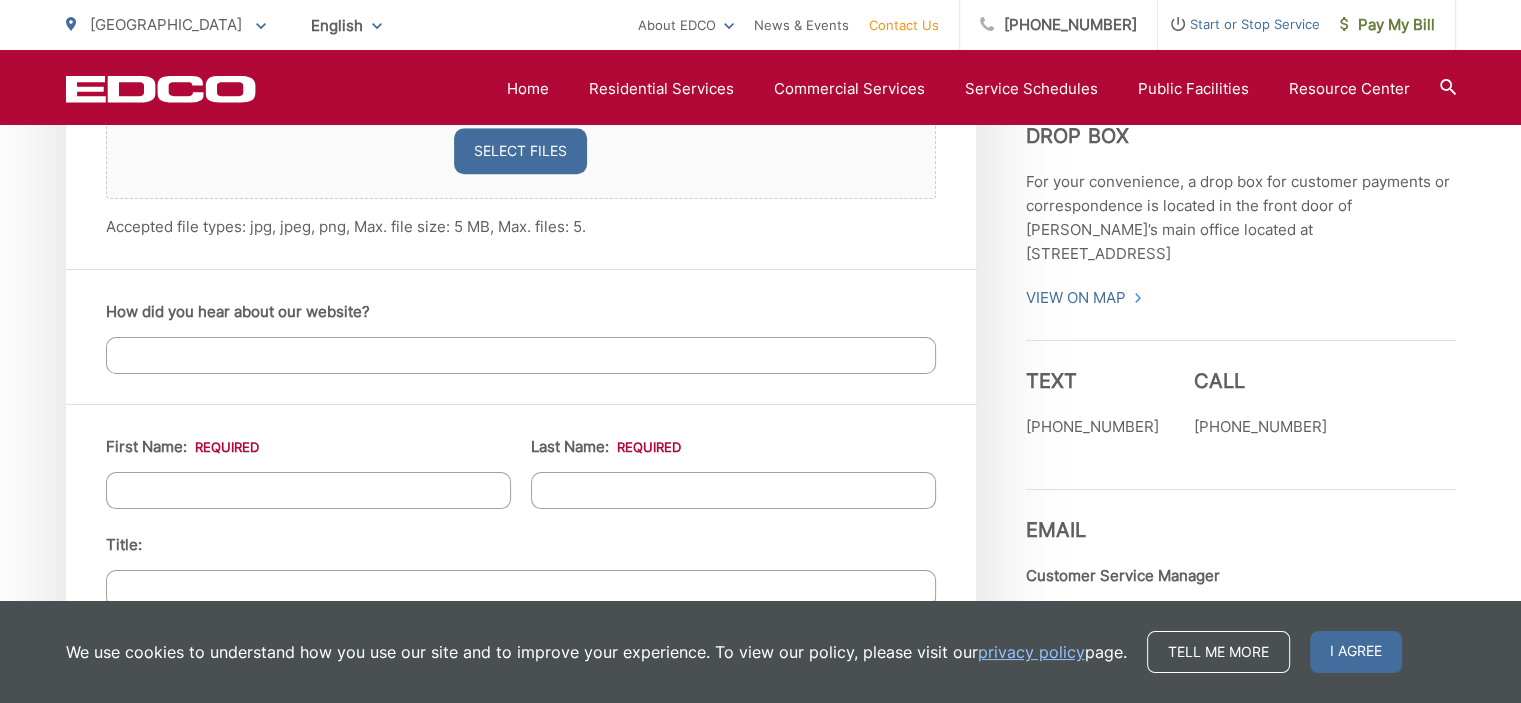 type on "I am interested in establishing trash, recycle and organic service to several apartment properties in central San Diego. Please have someone contact me so that we can discuss services and pricing." 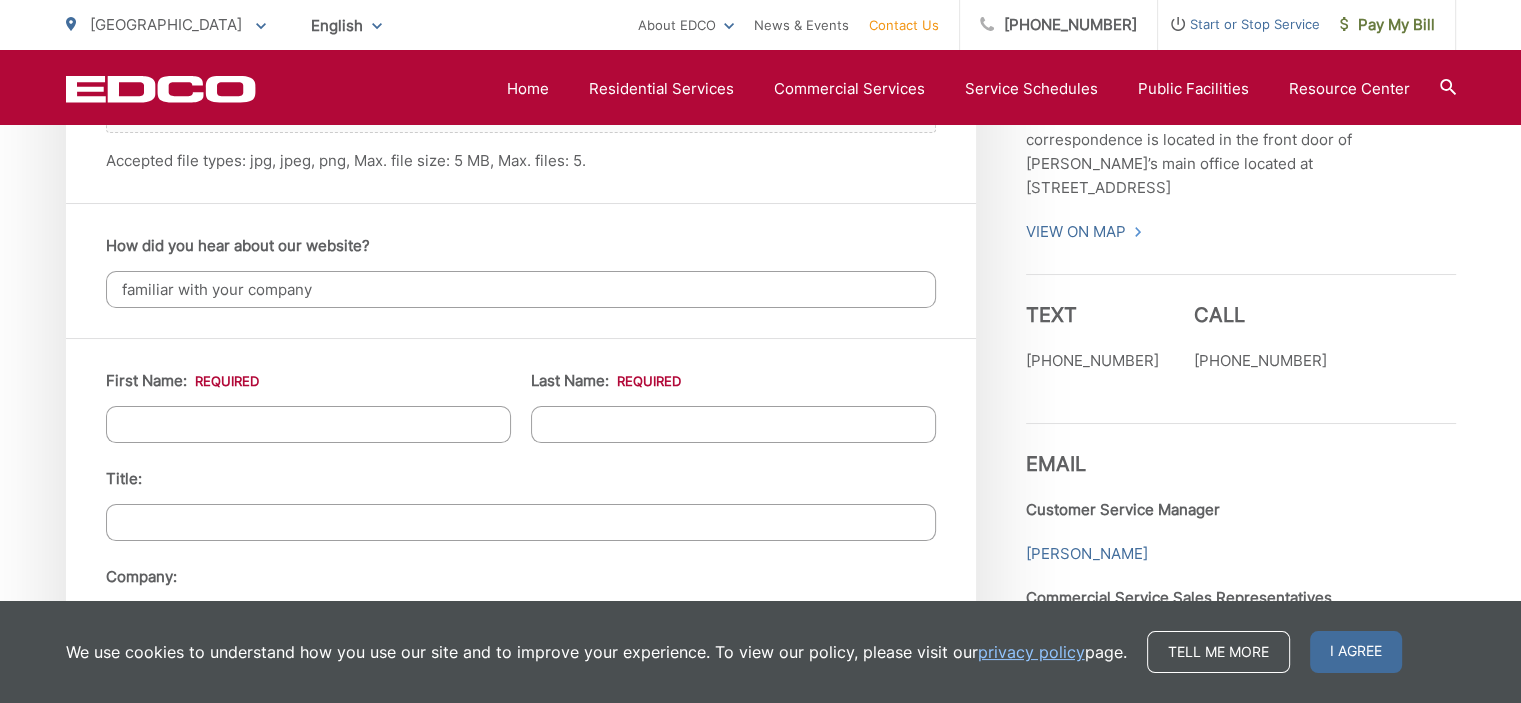 scroll, scrollTop: 1700, scrollLeft: 0, axis: vertical 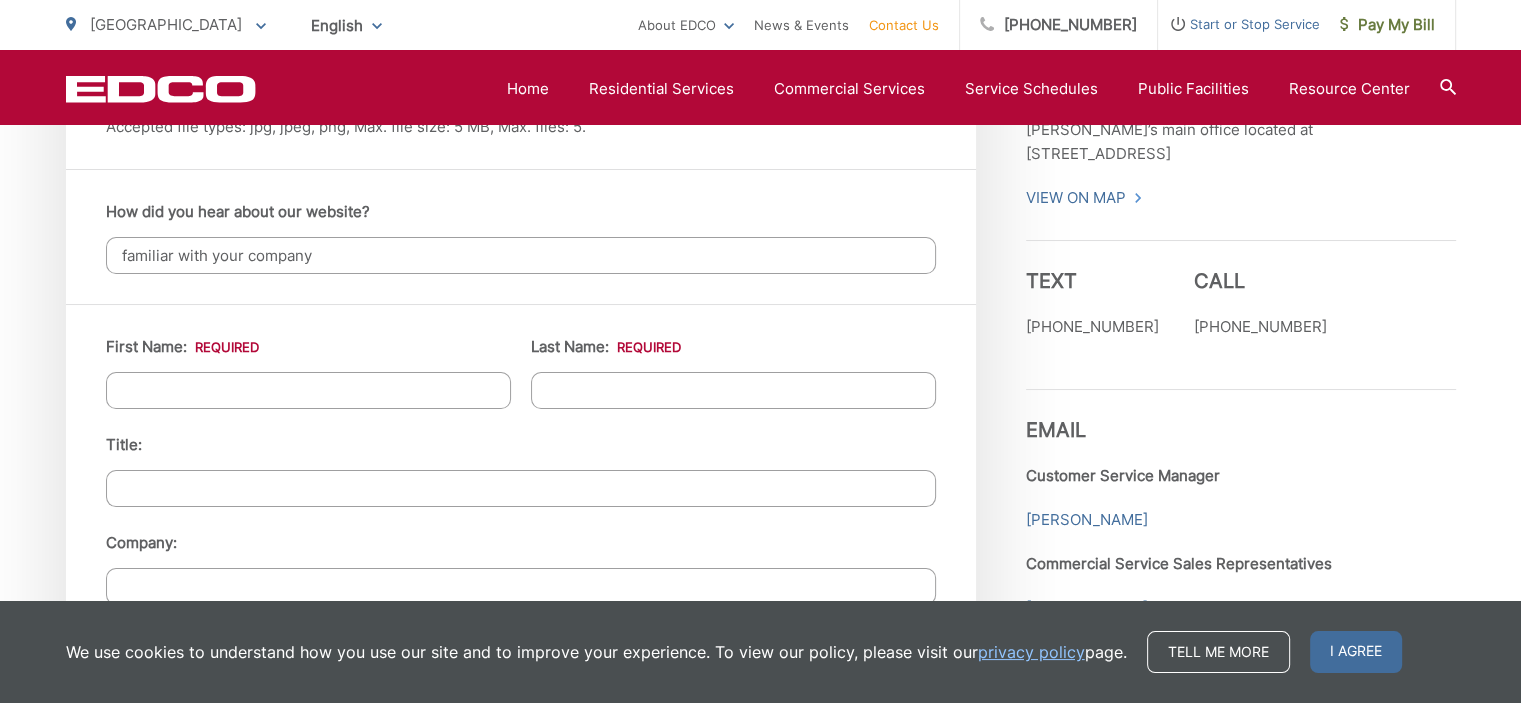 type on "familiar with your company" 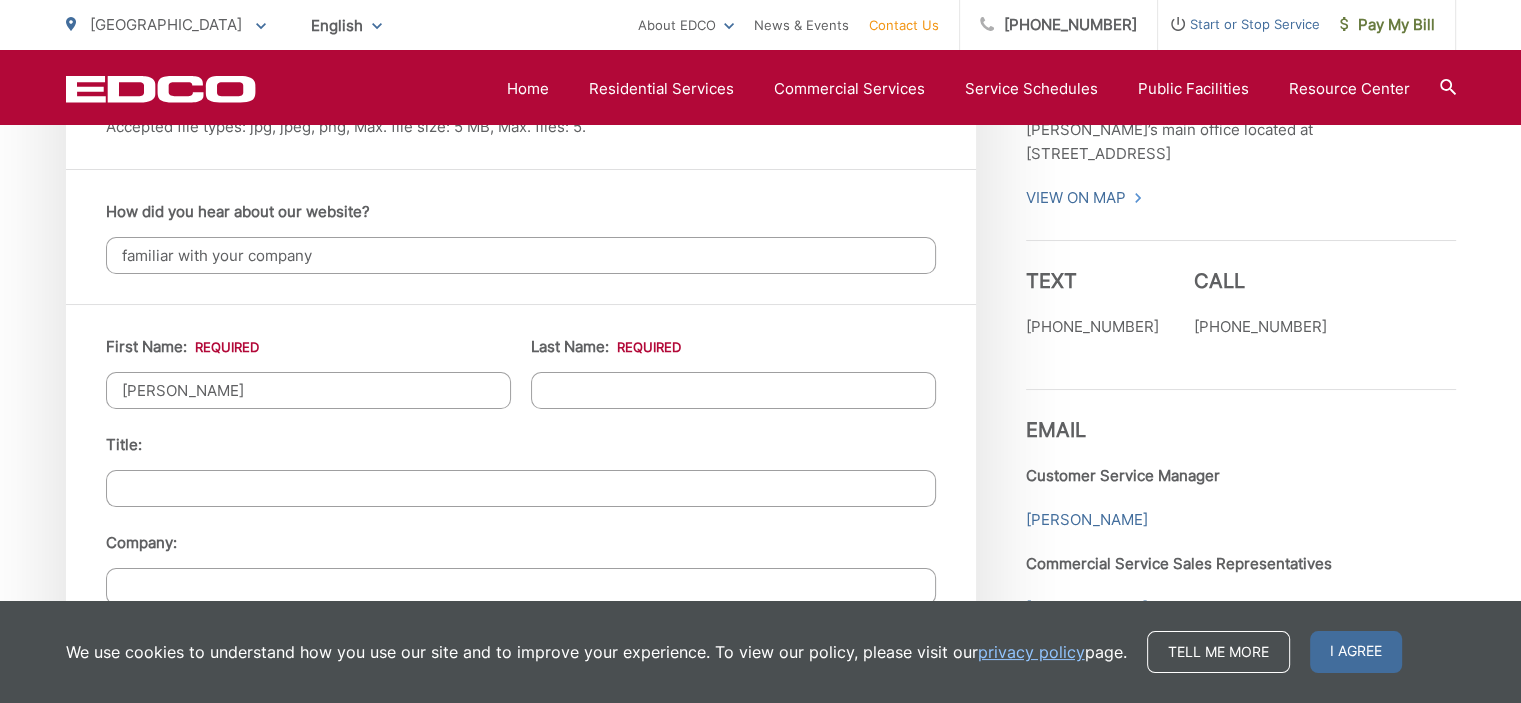 type on "Jim" 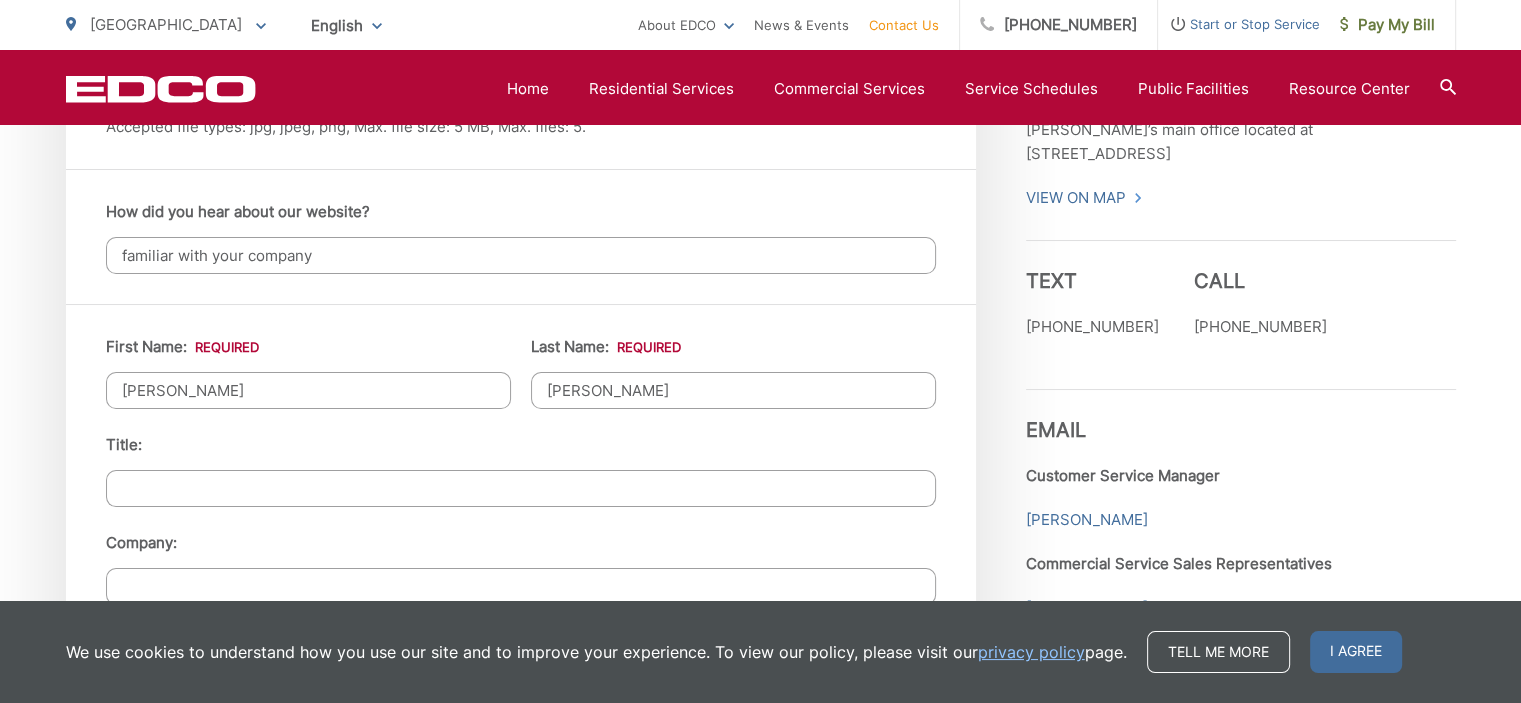 type on "Walsh" 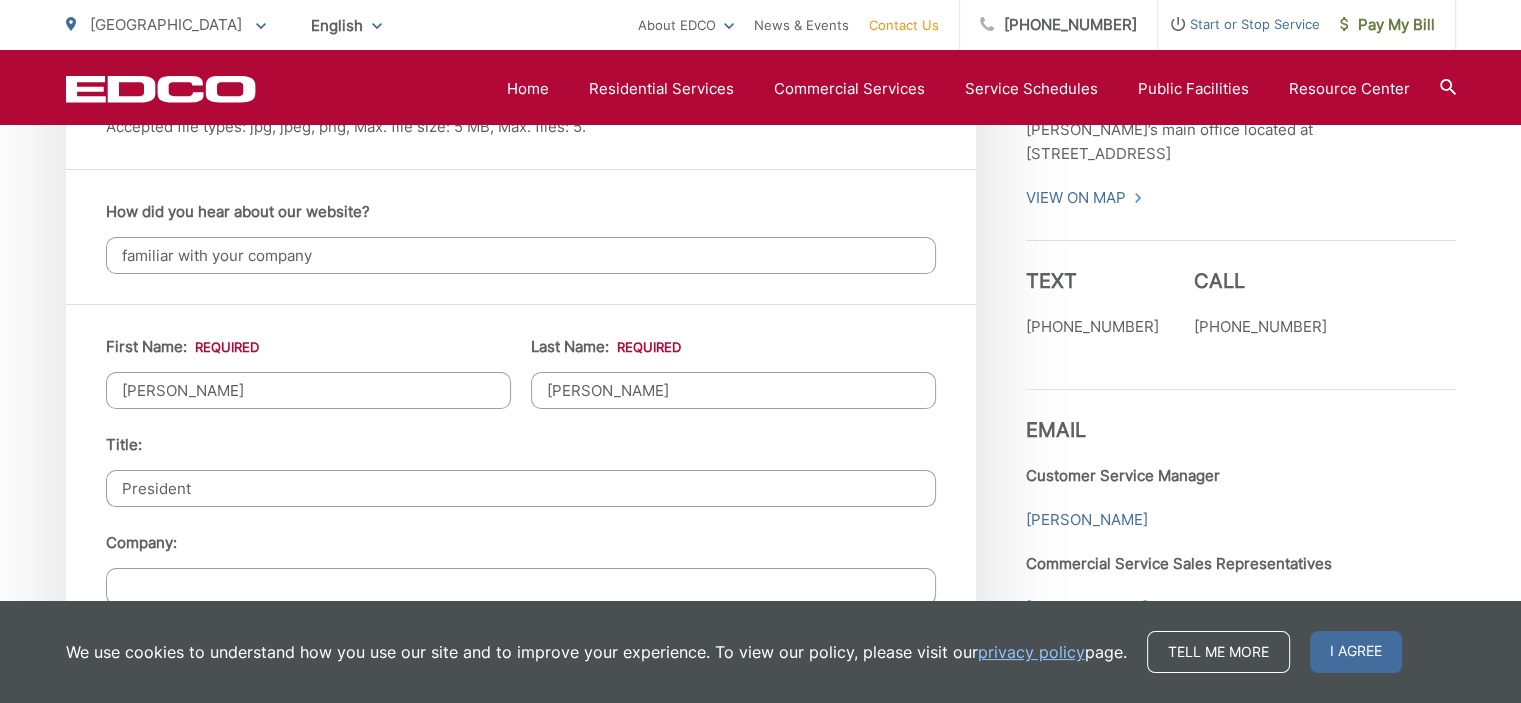type on "President" 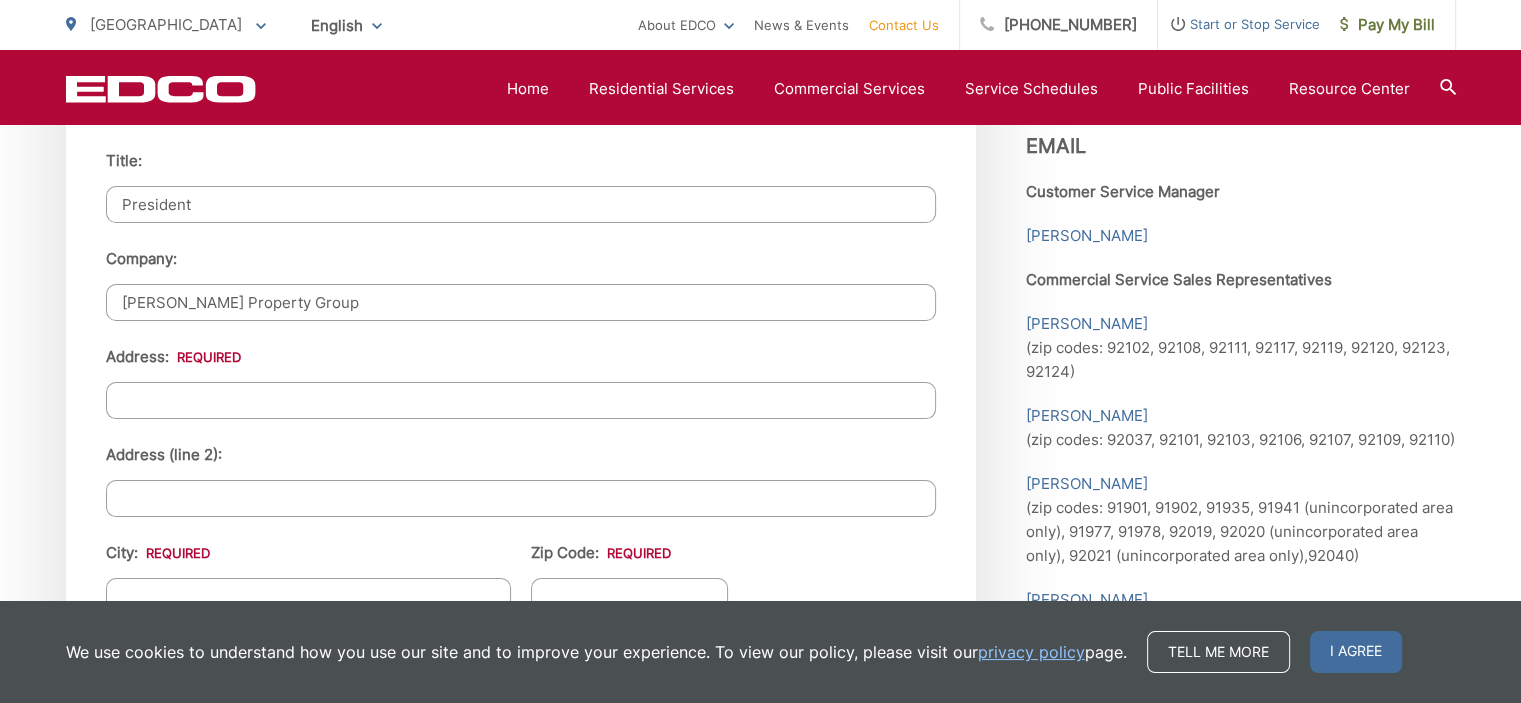 scroll, scrollTop: 2000, scrollLeft: 0, axis: vertical 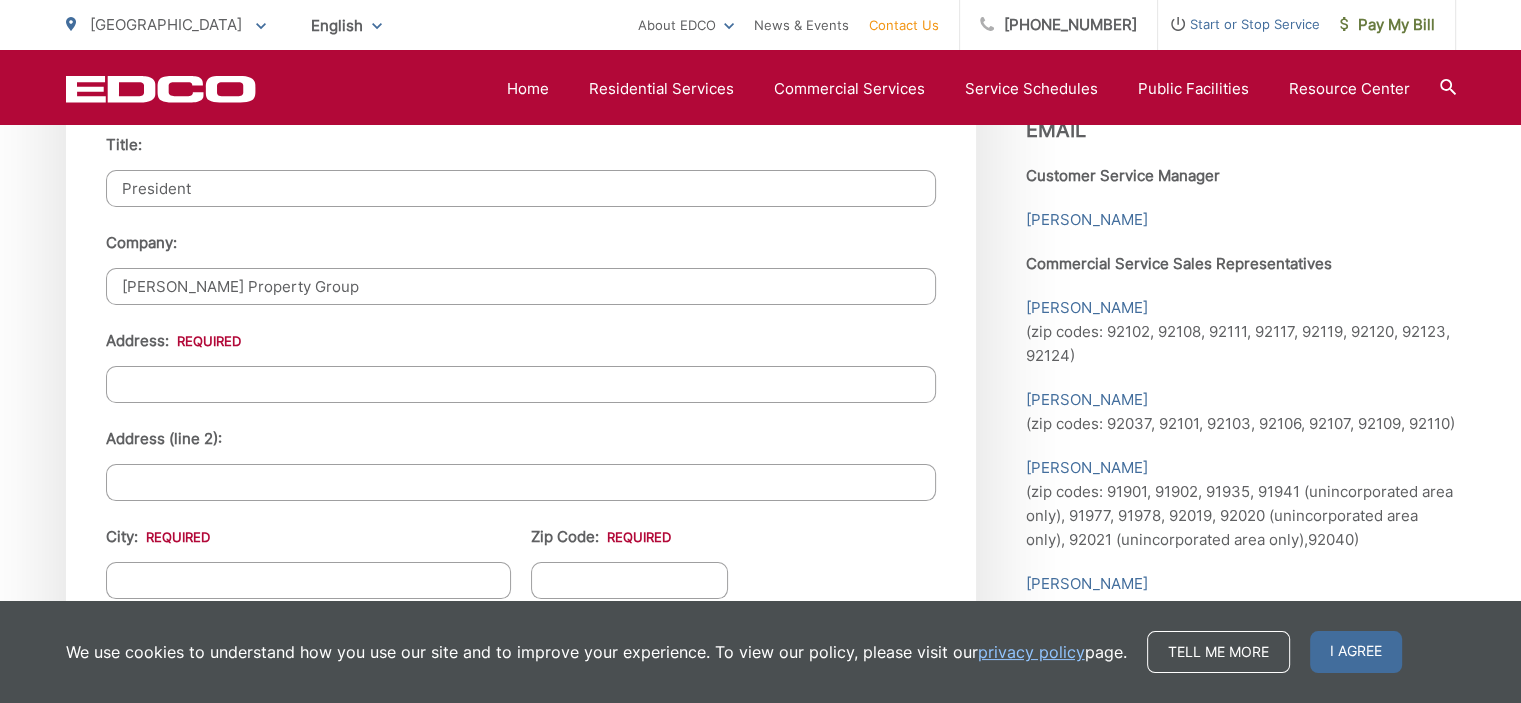 type on "Walsh Property Group" 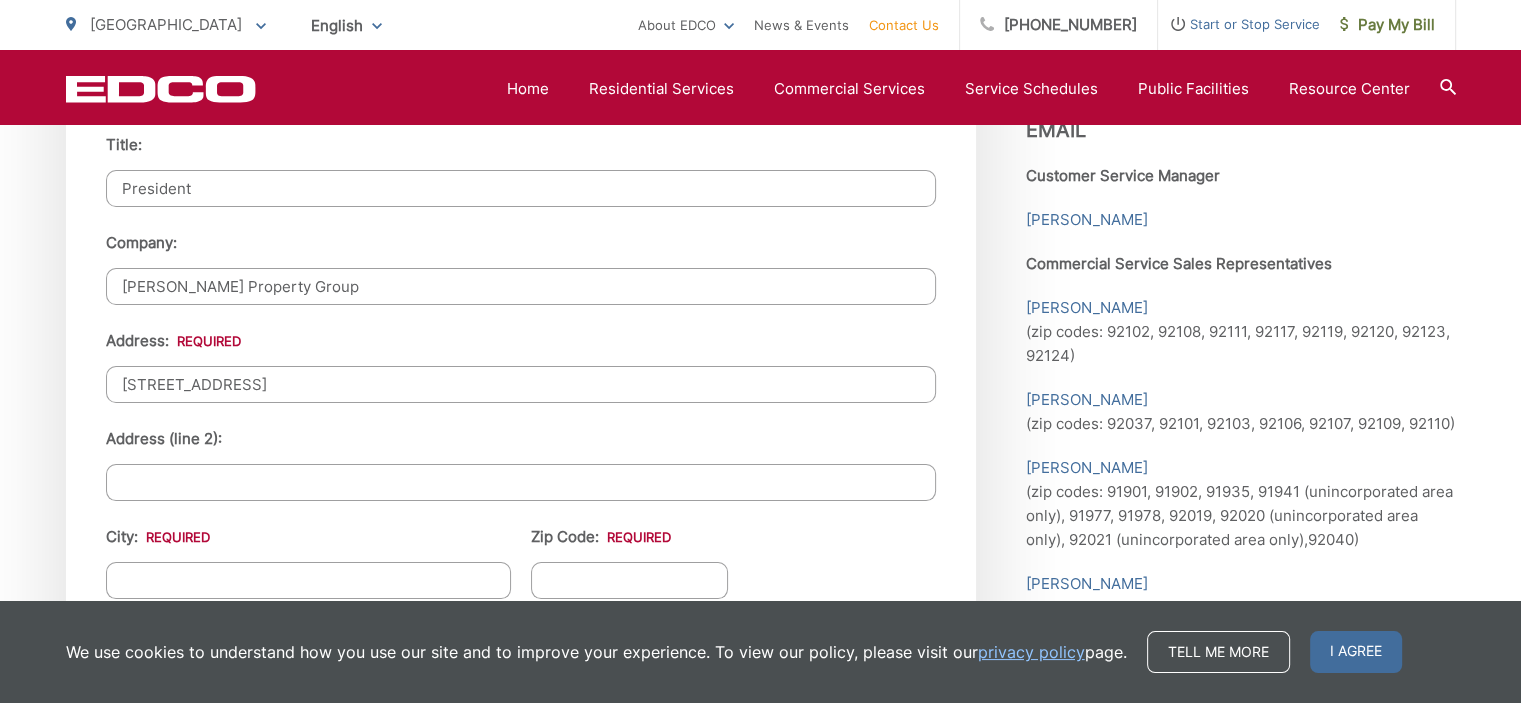 type on "2521 B Street" 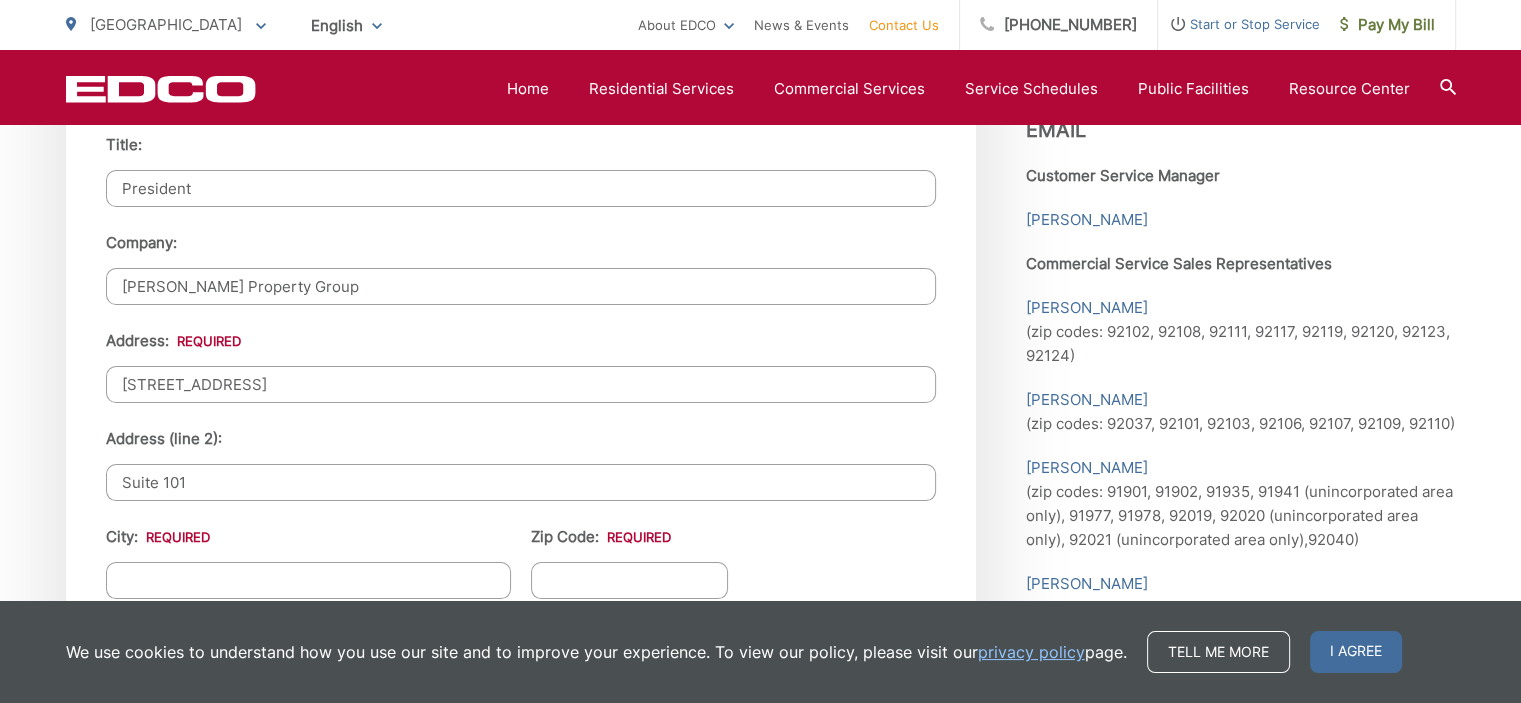 type on "Suite 101" 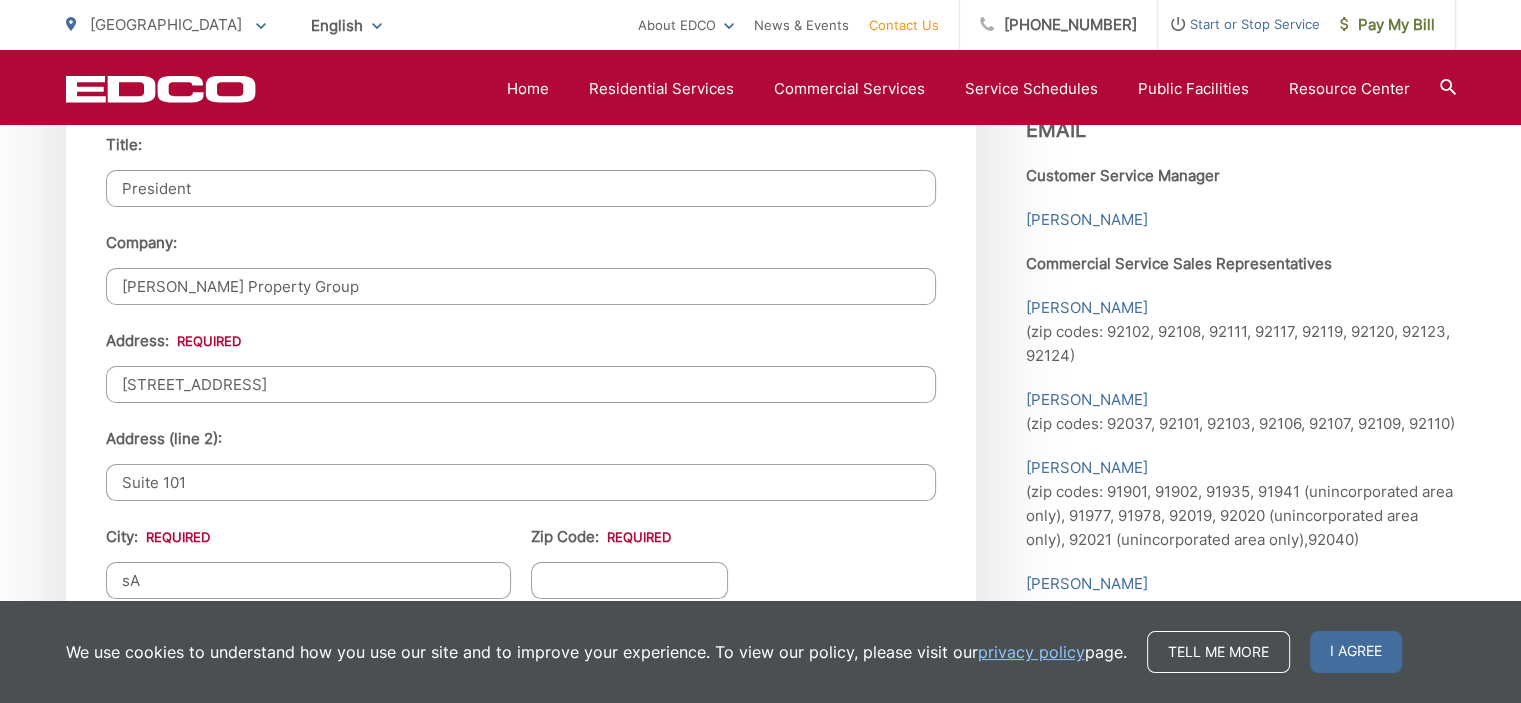 type on "s" 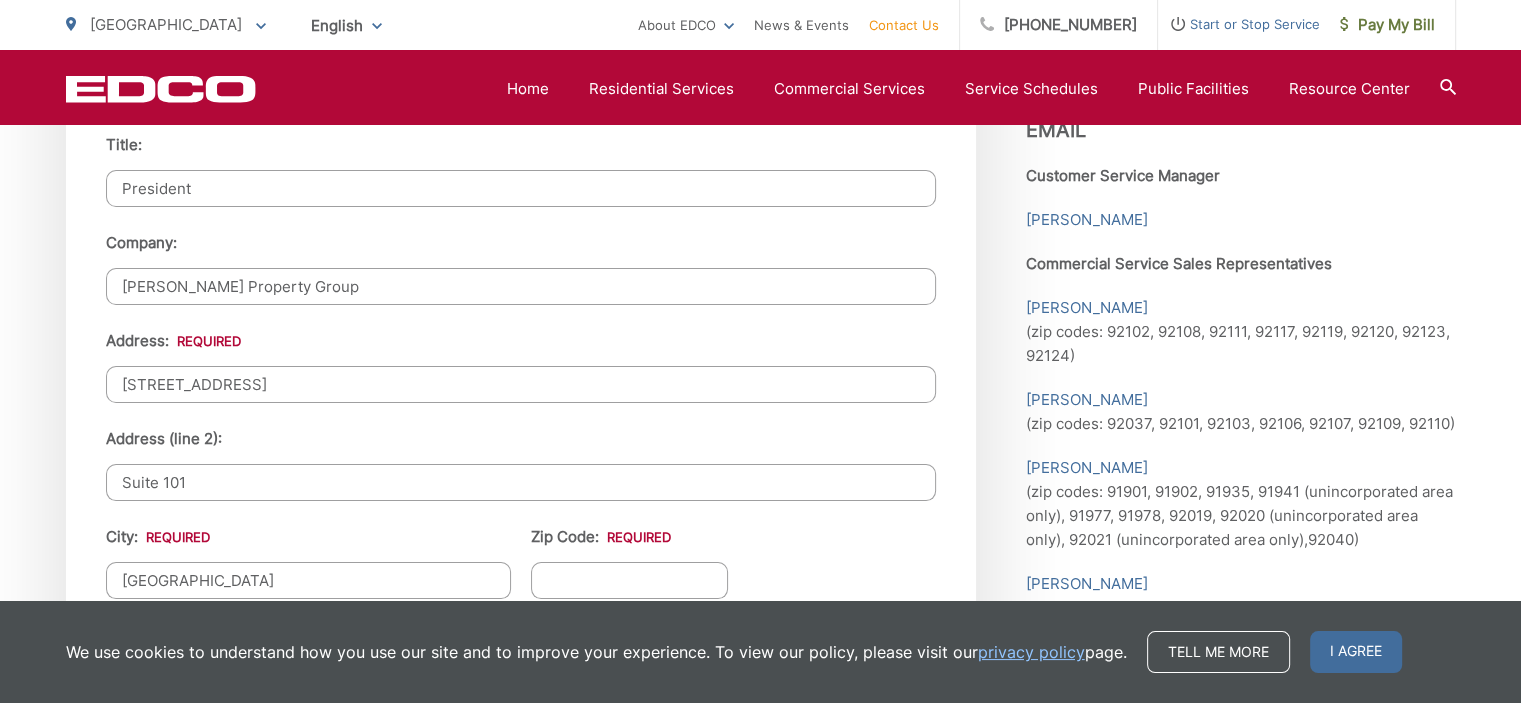 type on "[GEOGRAPHIC_DATA]" 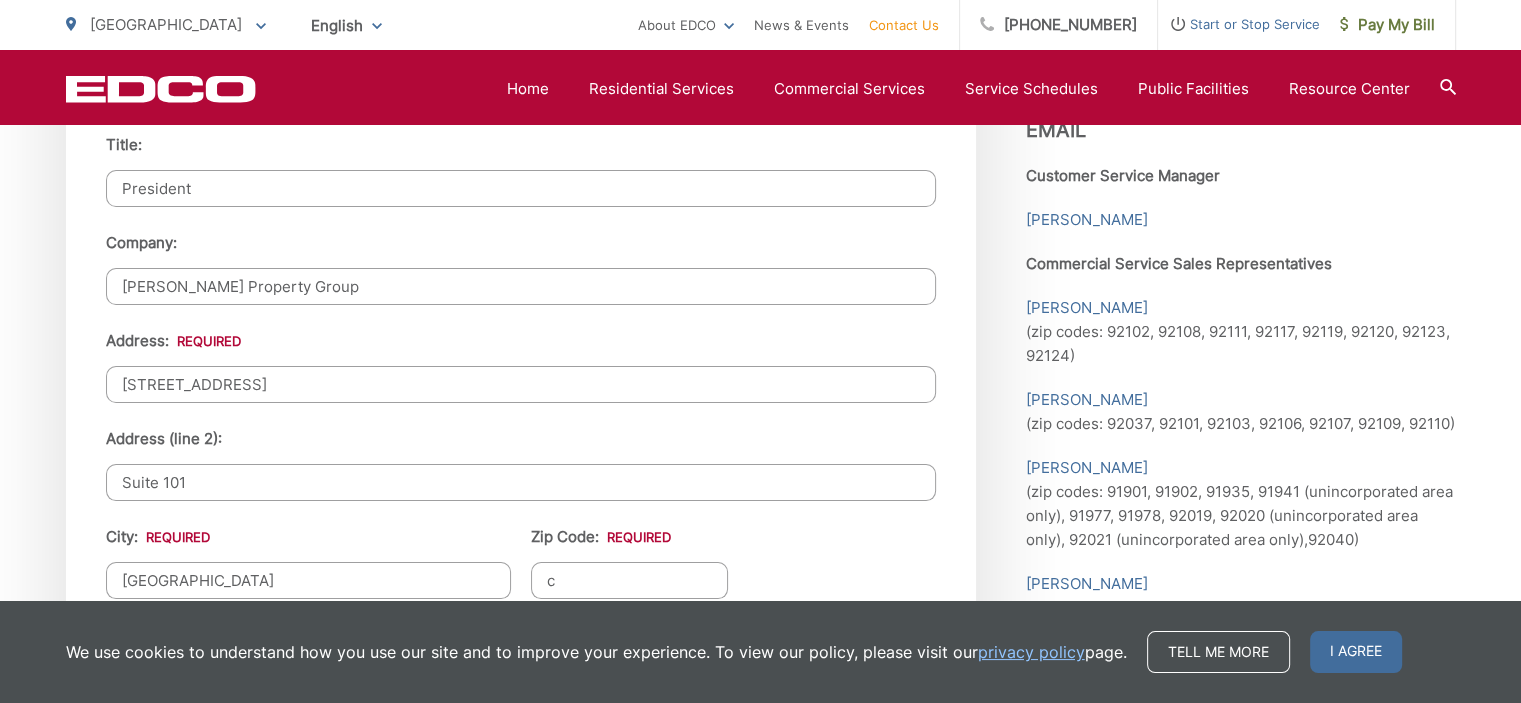 type on "c" 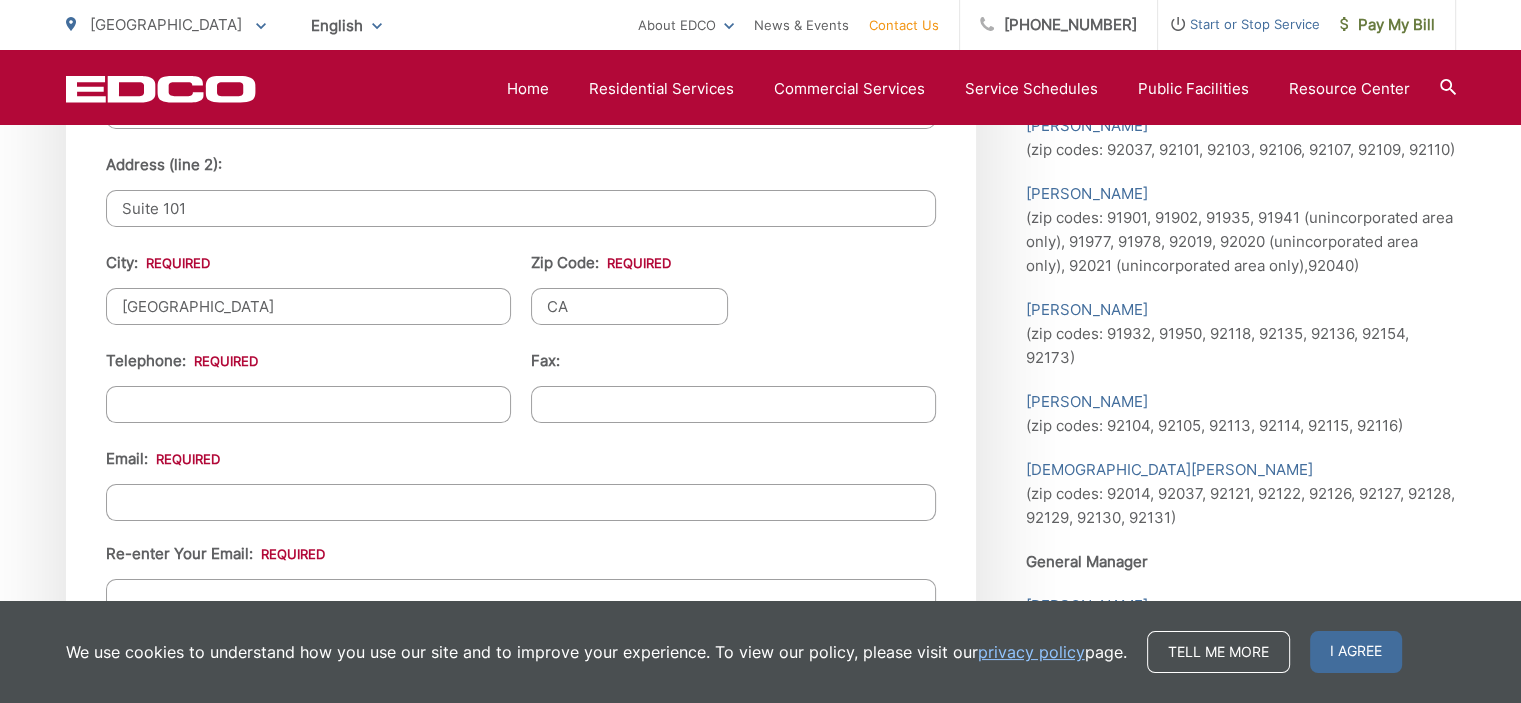 scroll, scrollTop: 2300, scrollLeft: 0, axis: vertical 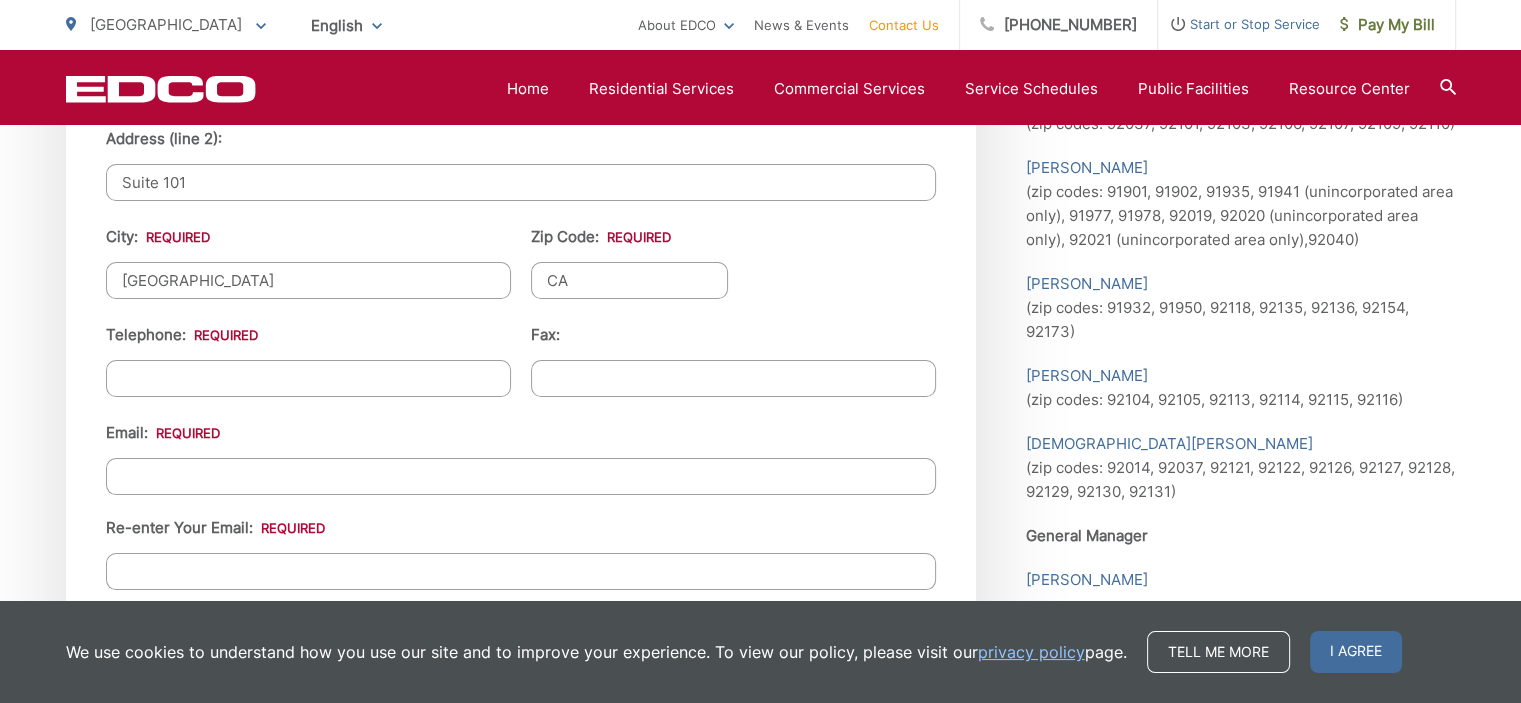 type on "CA" 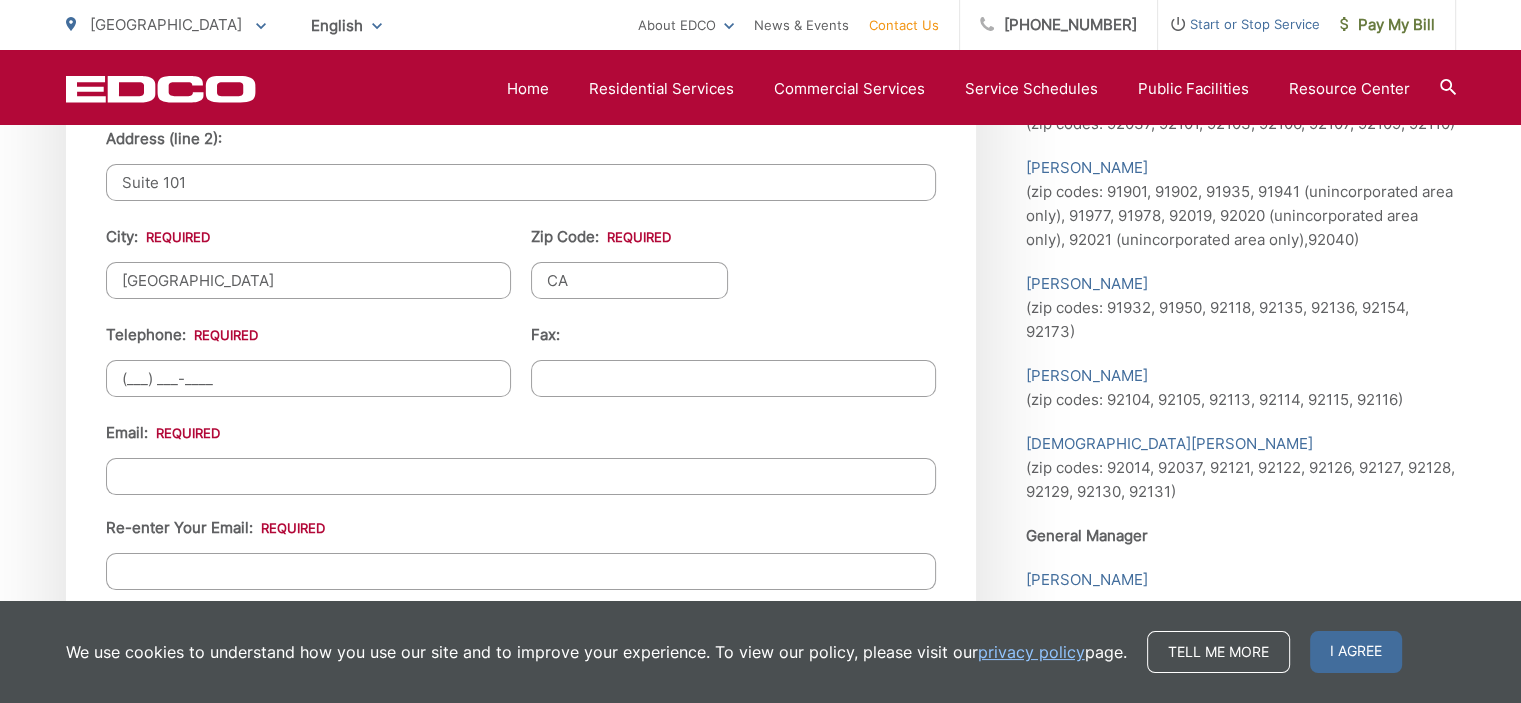 click on "(___) ___-____" at bounding box center [308, 378] 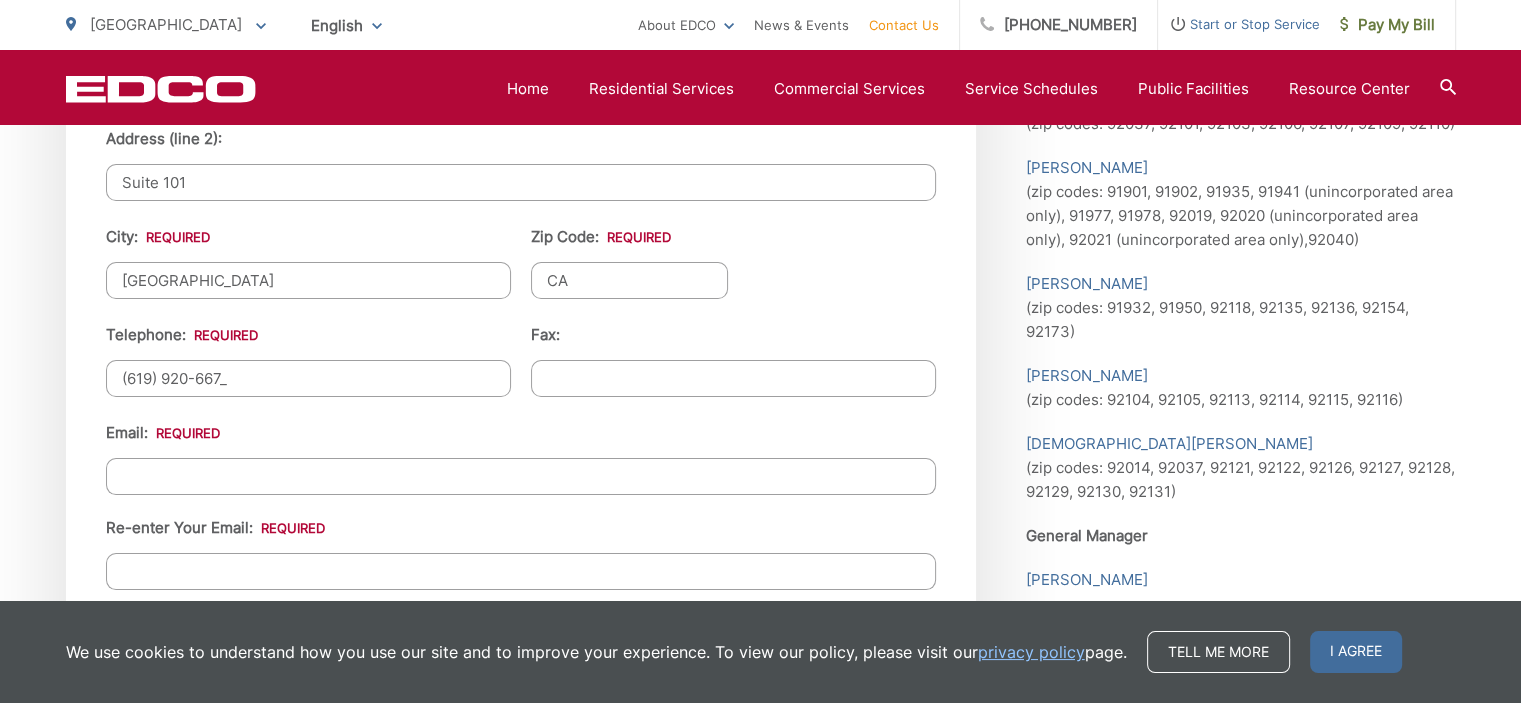 type on "(619) 920-6675" 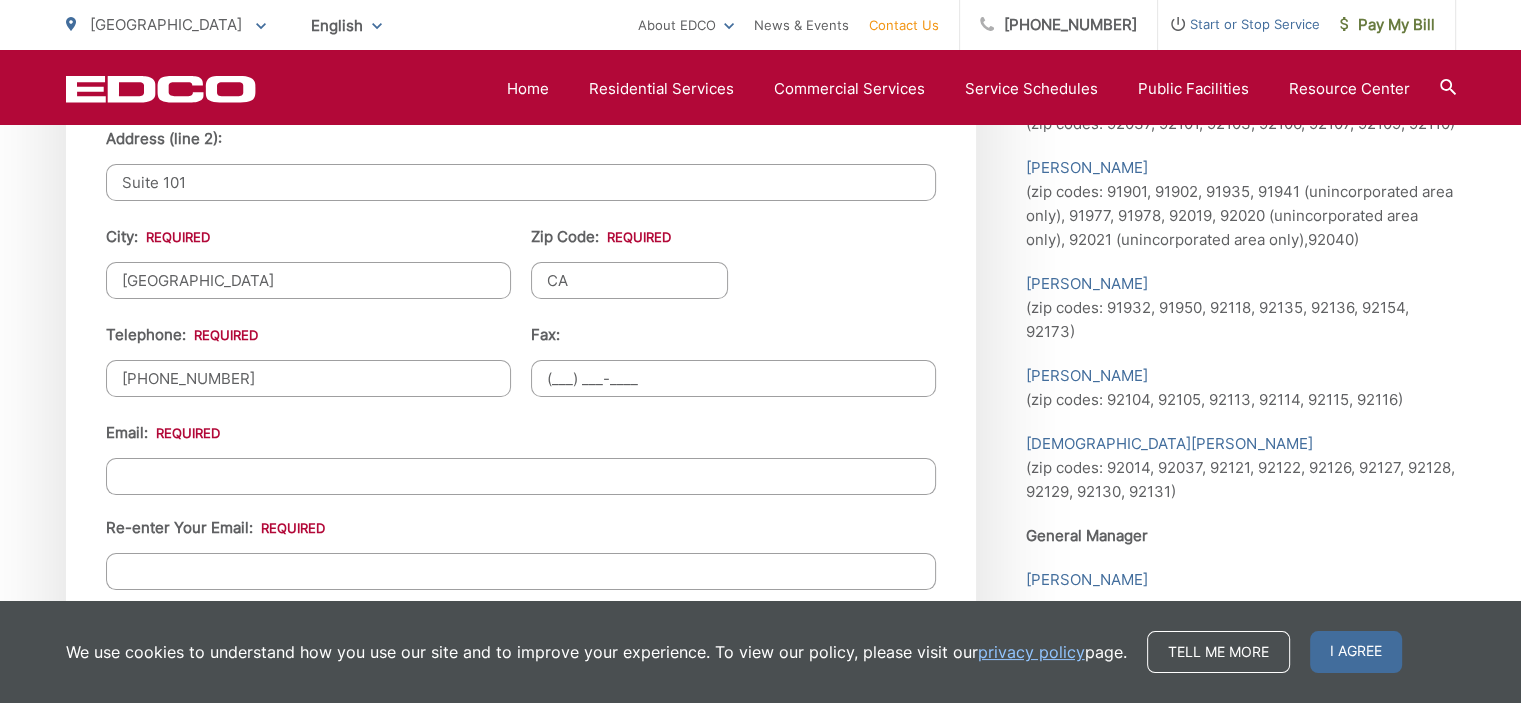 click on "(___) ___-____" at bounding box center [733, 378] 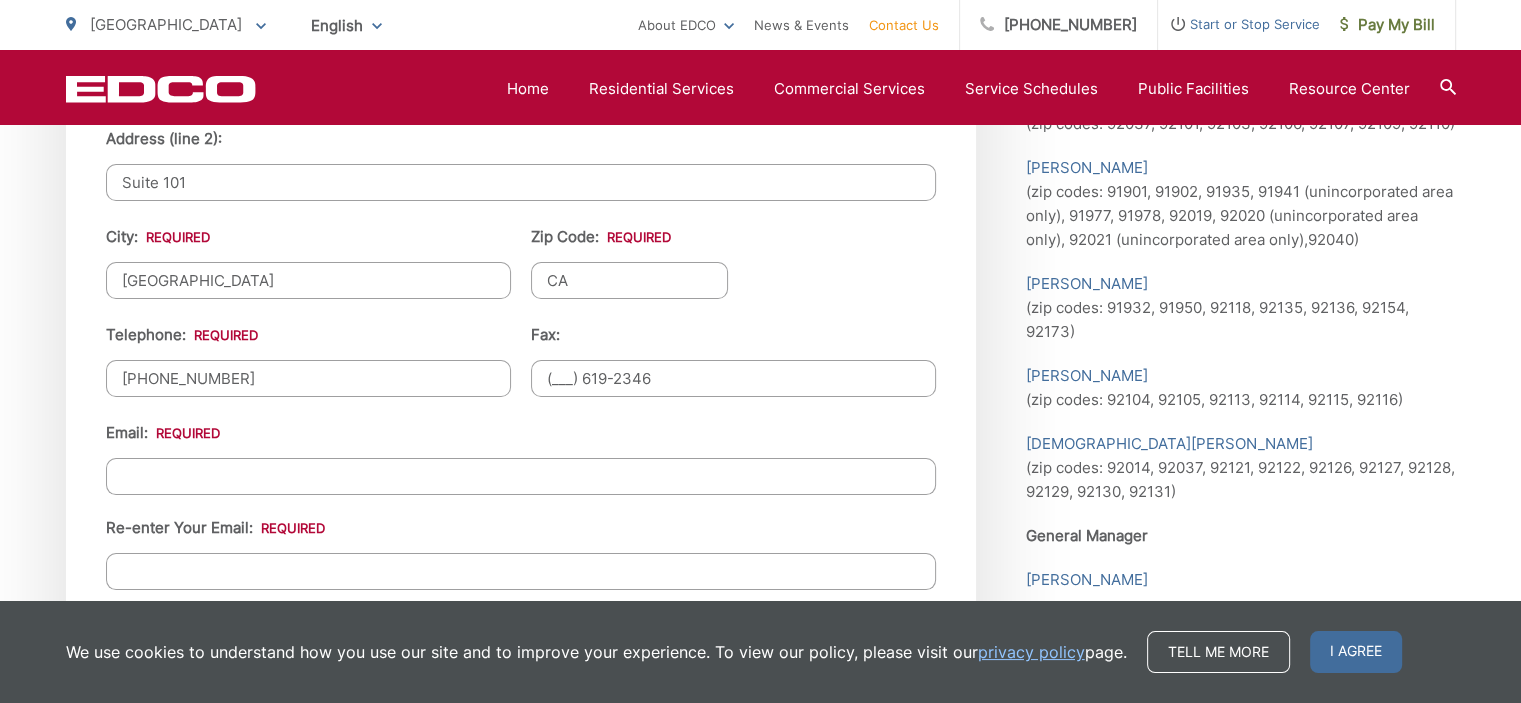 click on "(___) 619-2346" at bounding box center [733, 378] 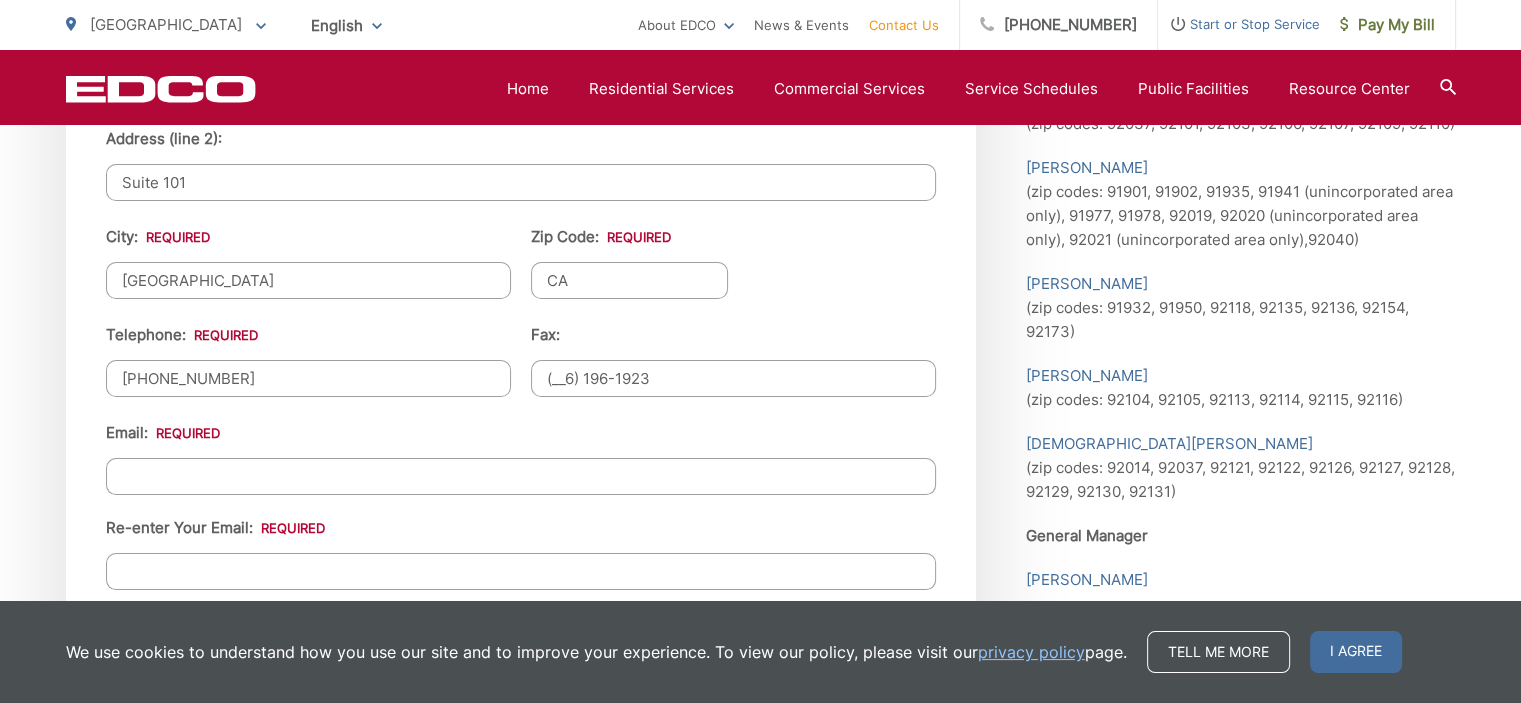 drag, startPoint x: 641, startPoint y: 374, endPoint x: 544, endPoint y: 377, distance: 97.04638 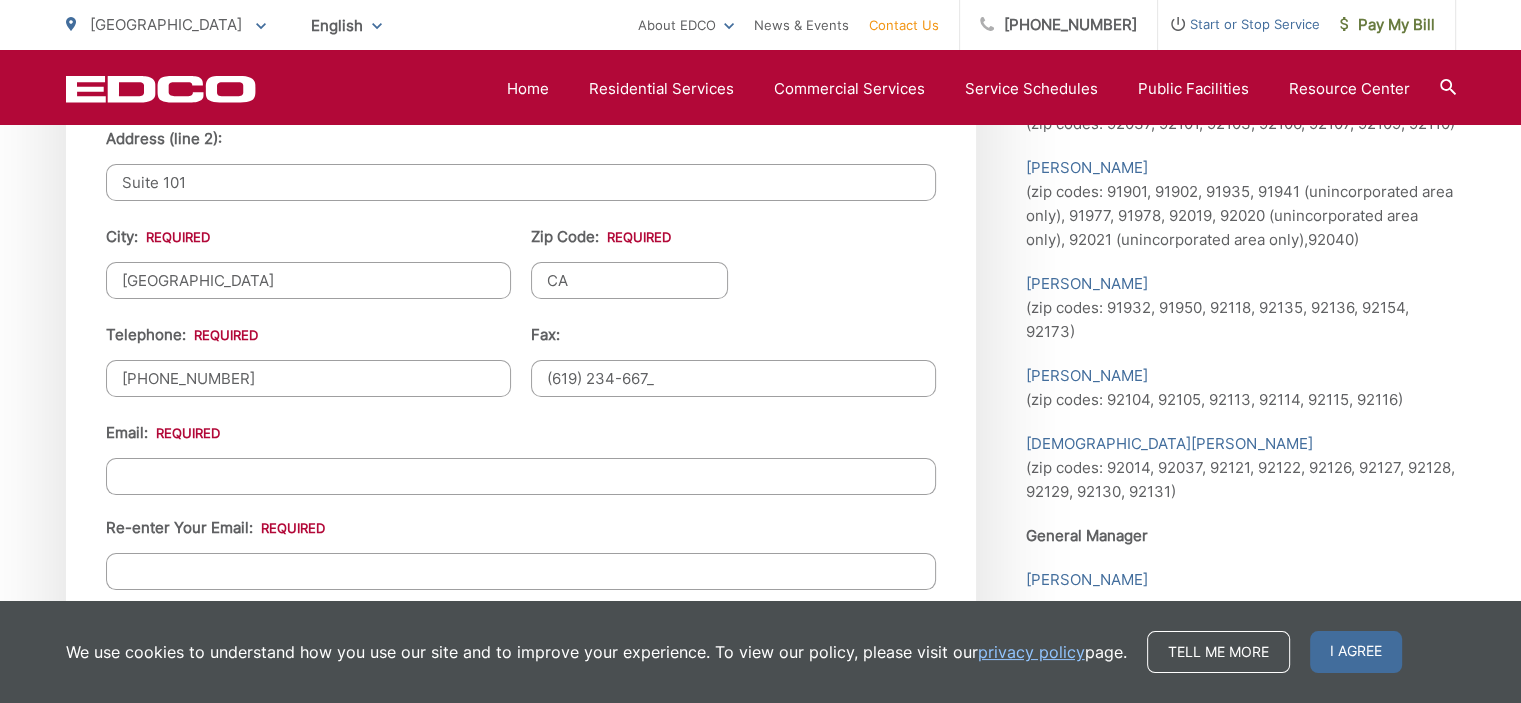 type on "(619) 234-6676" 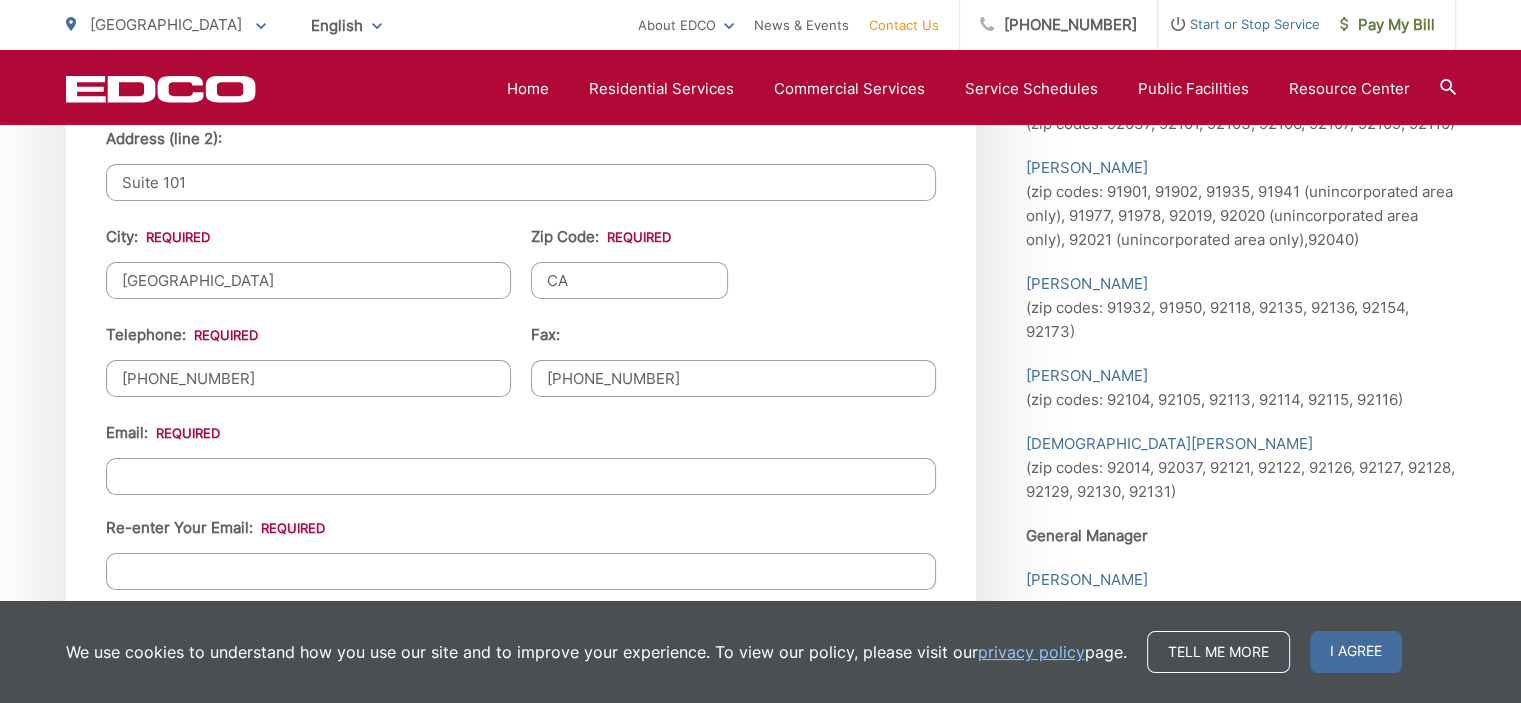click on "(619) 920-6675" at bounding box center [308, 378] 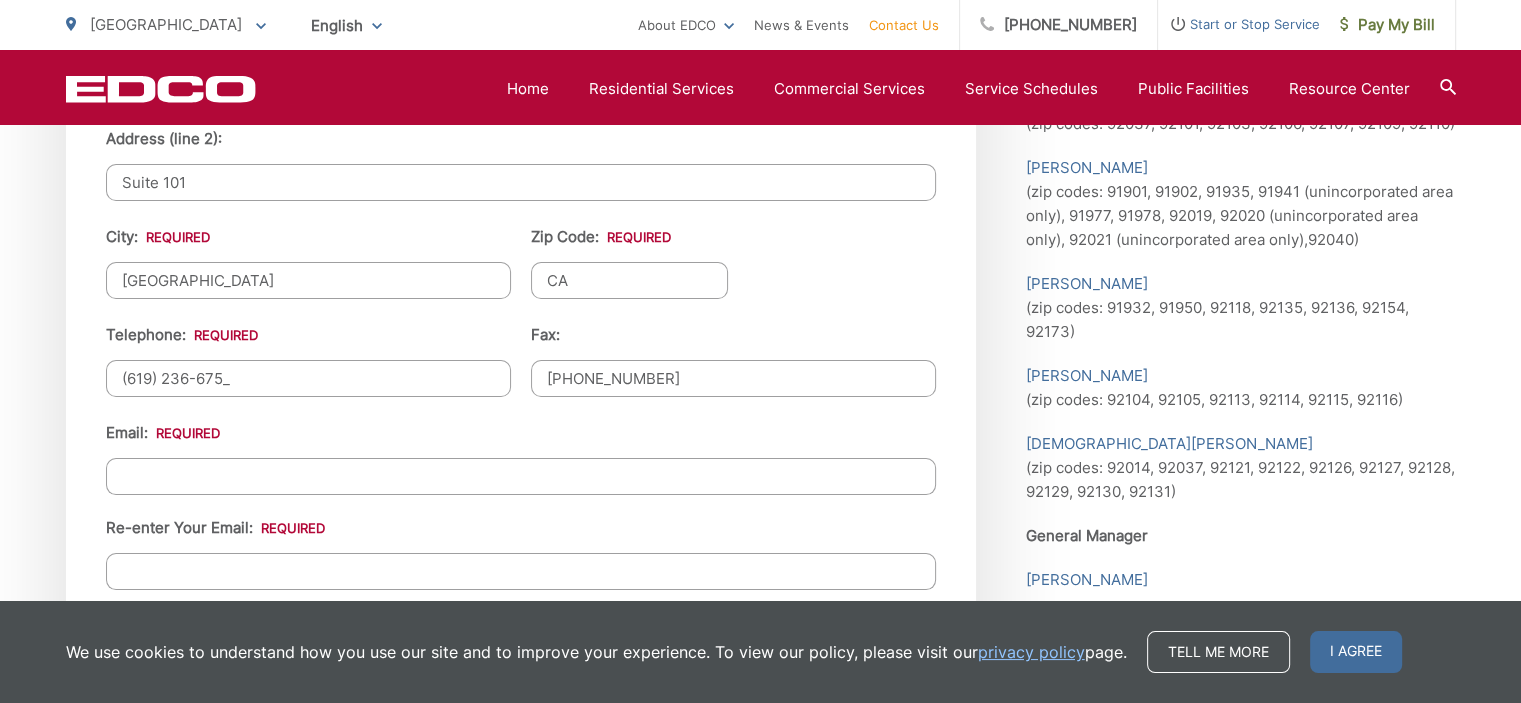 type on "(619) 234-6675" 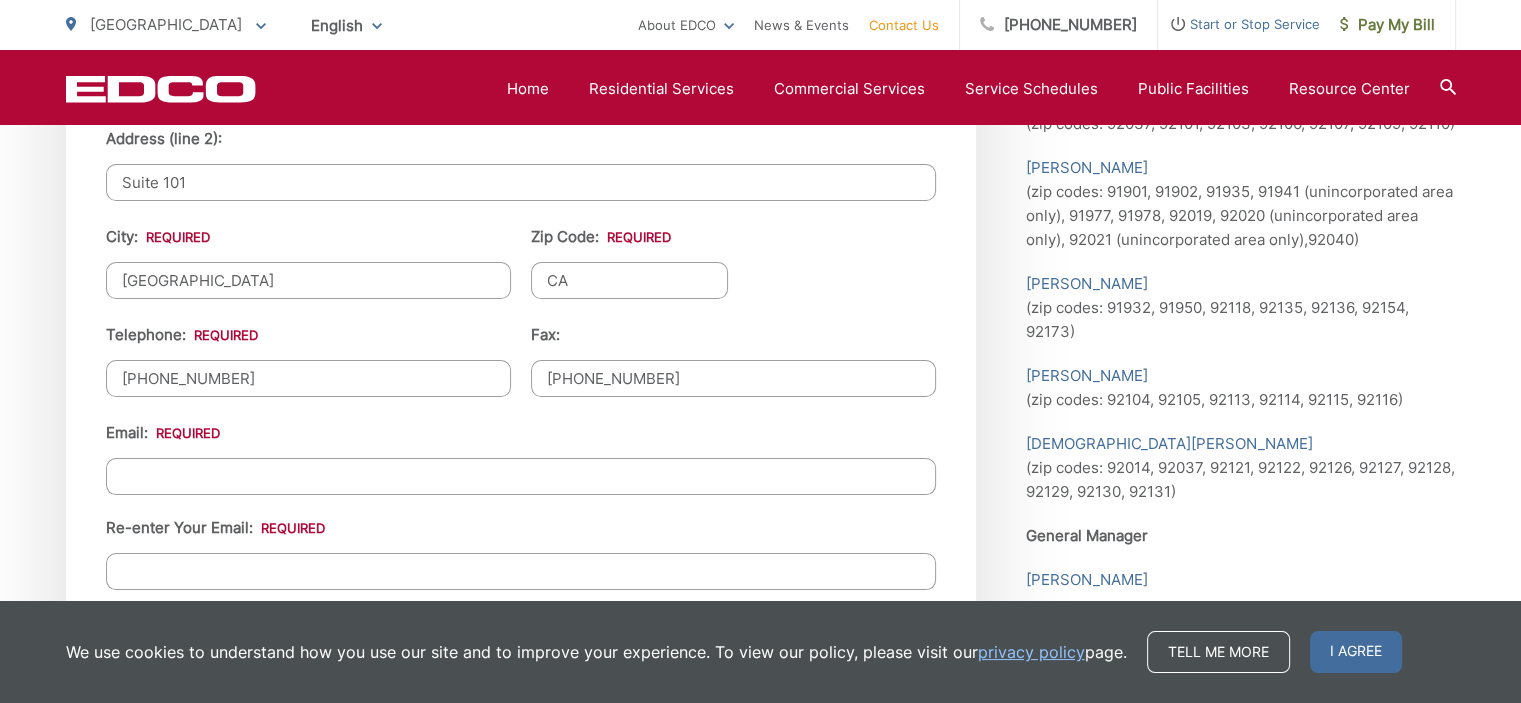 click on "Email *" at bounding box center [521, 476] 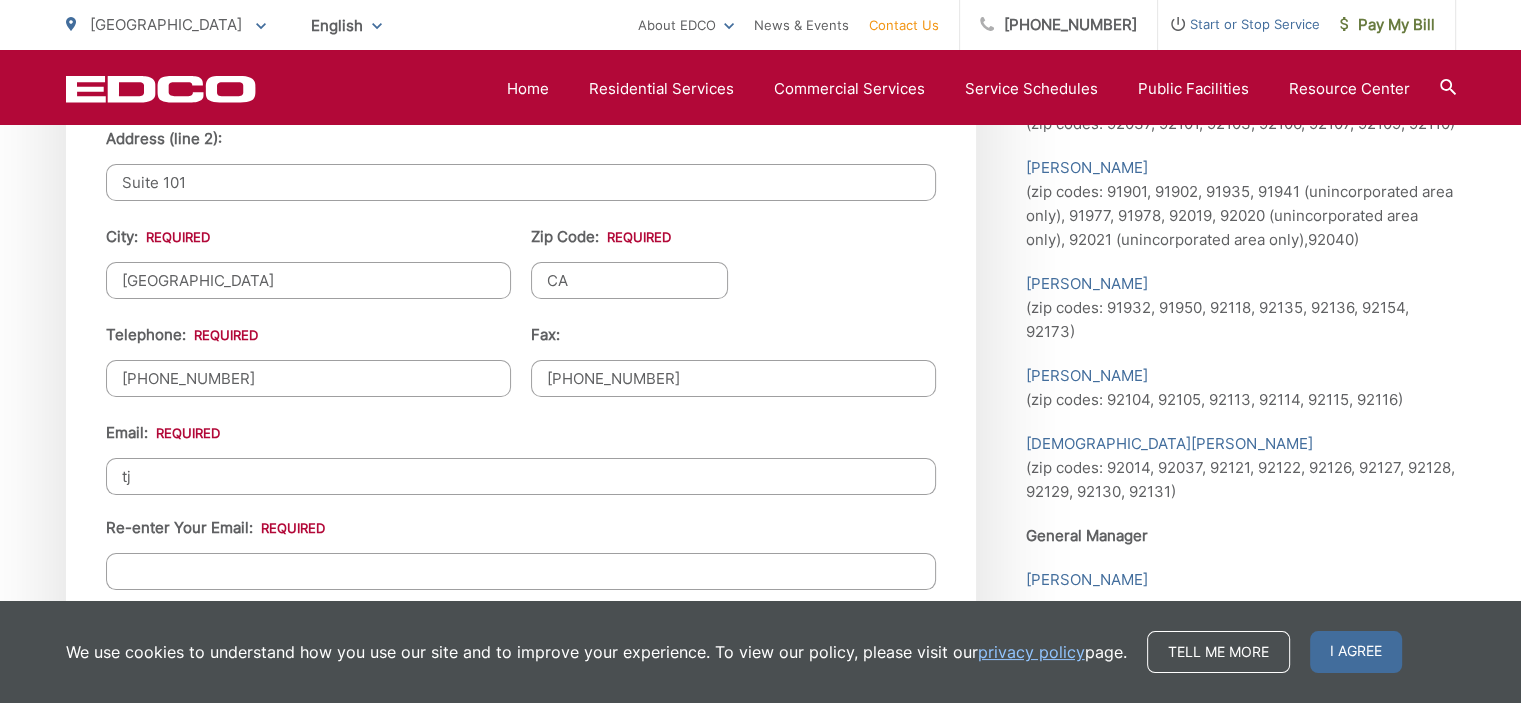 type on "t" 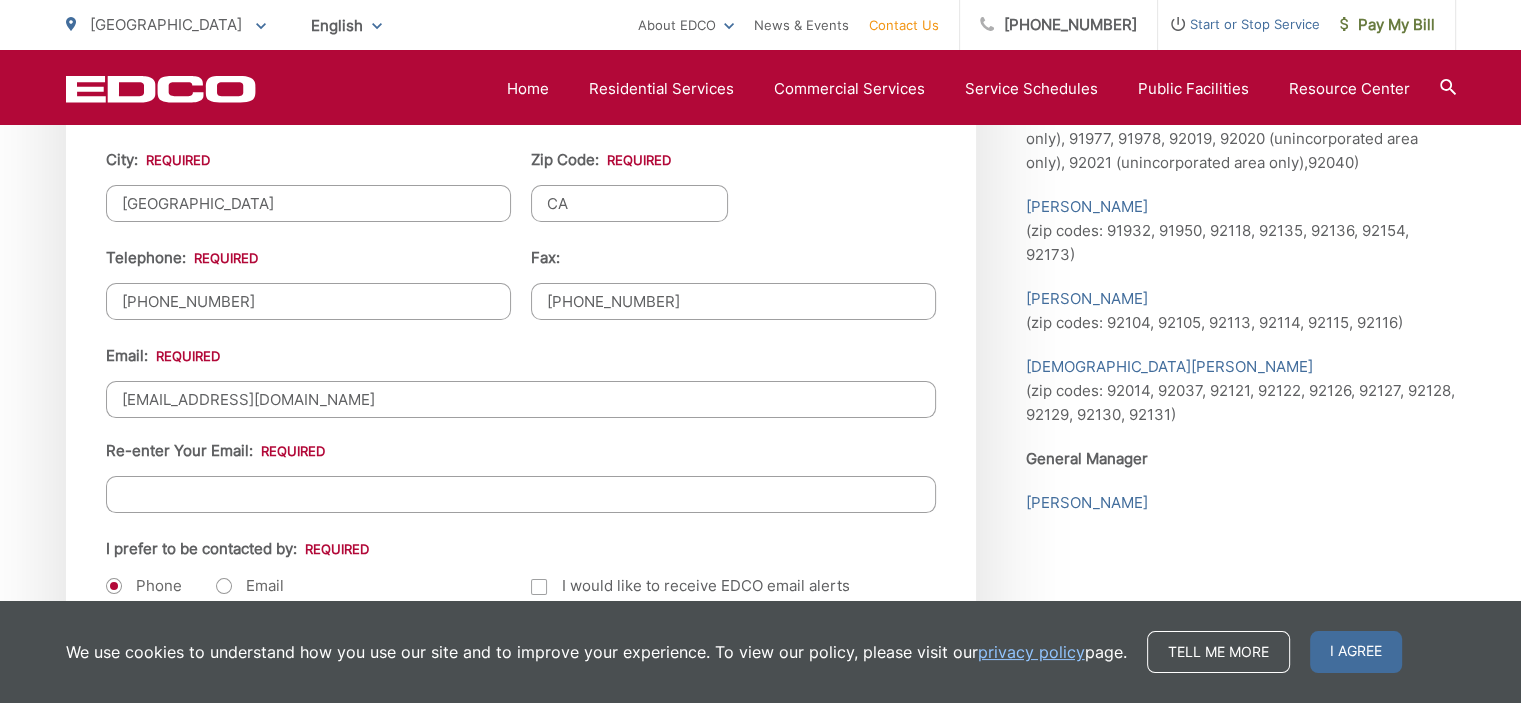 scroll, scrollTop: 2600, scrollLeft: 0, axis: vertical 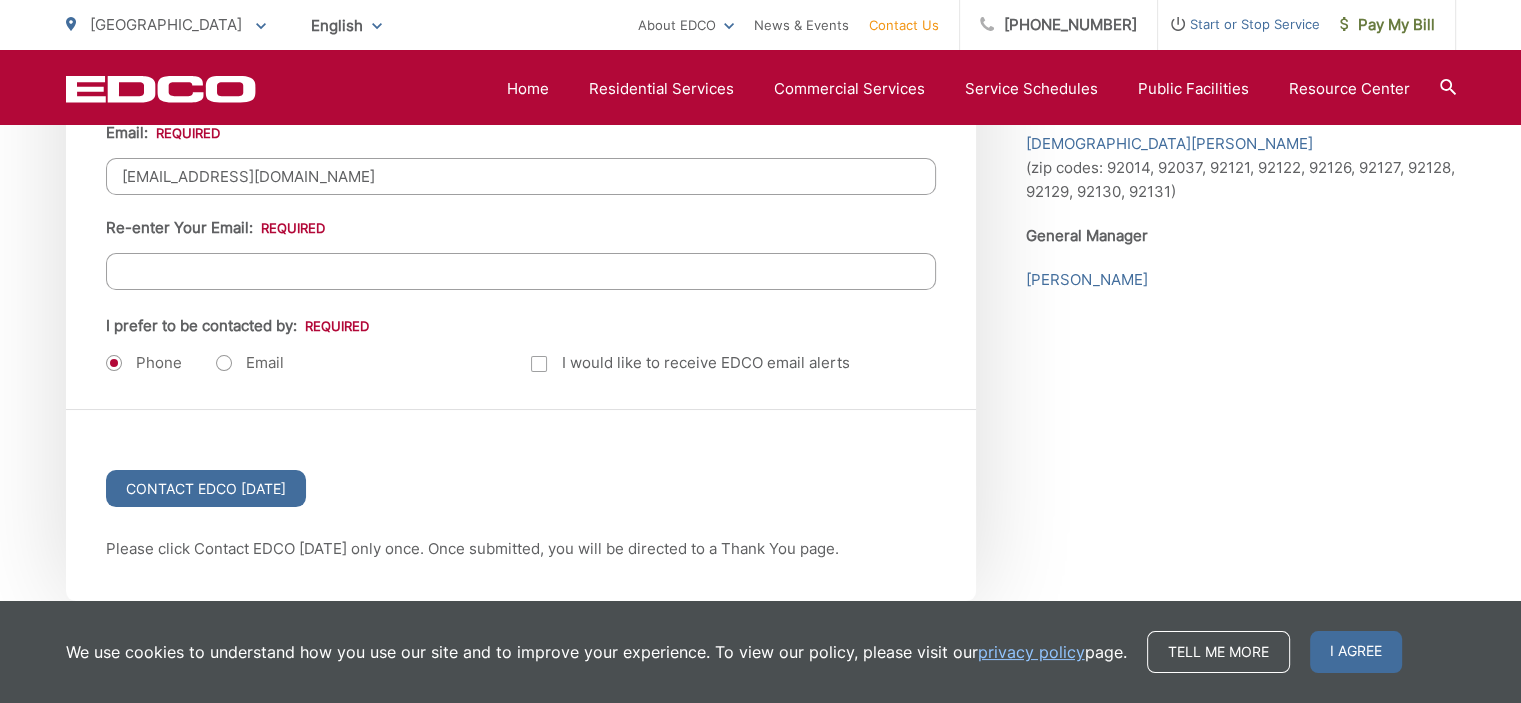 type on "jwalsh@wpgre.com" 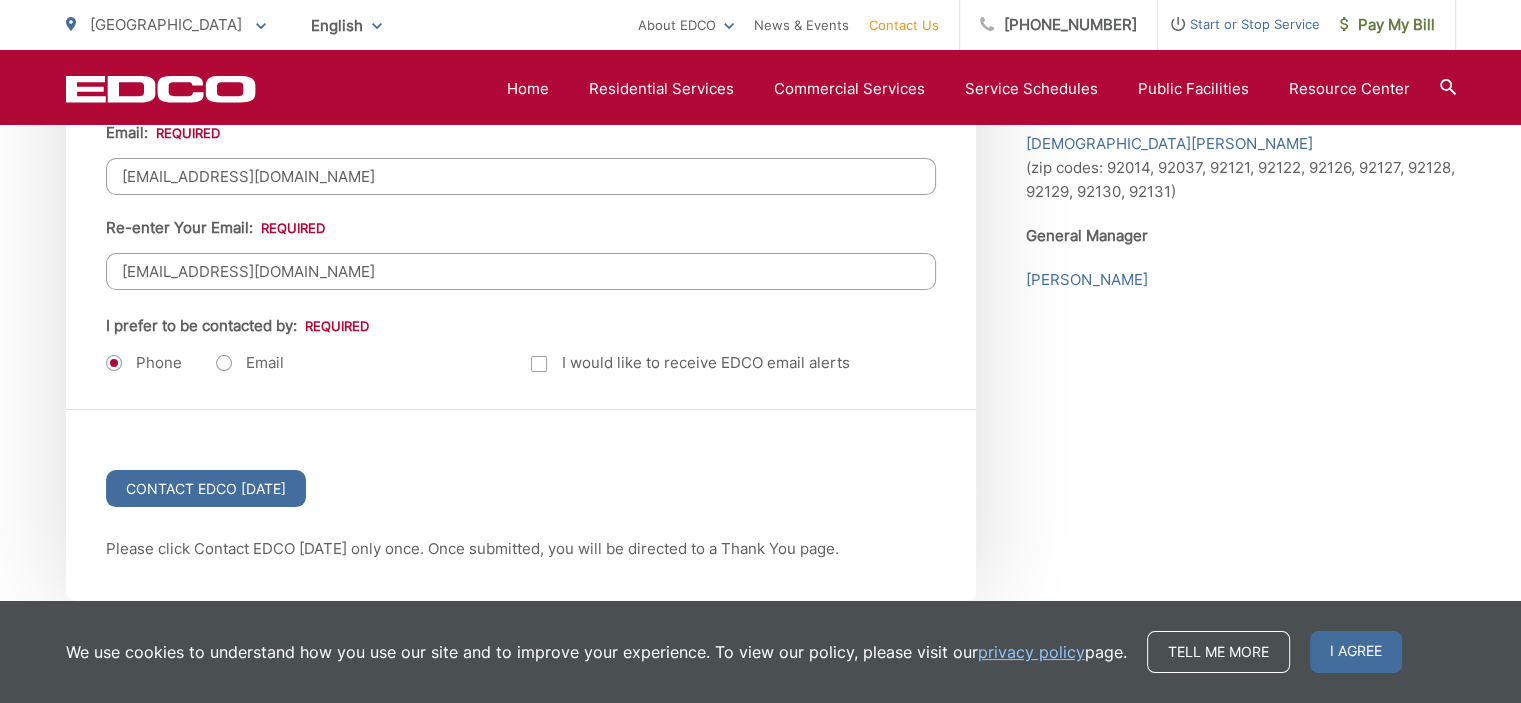 type on "jwalsh@wpgre.com" 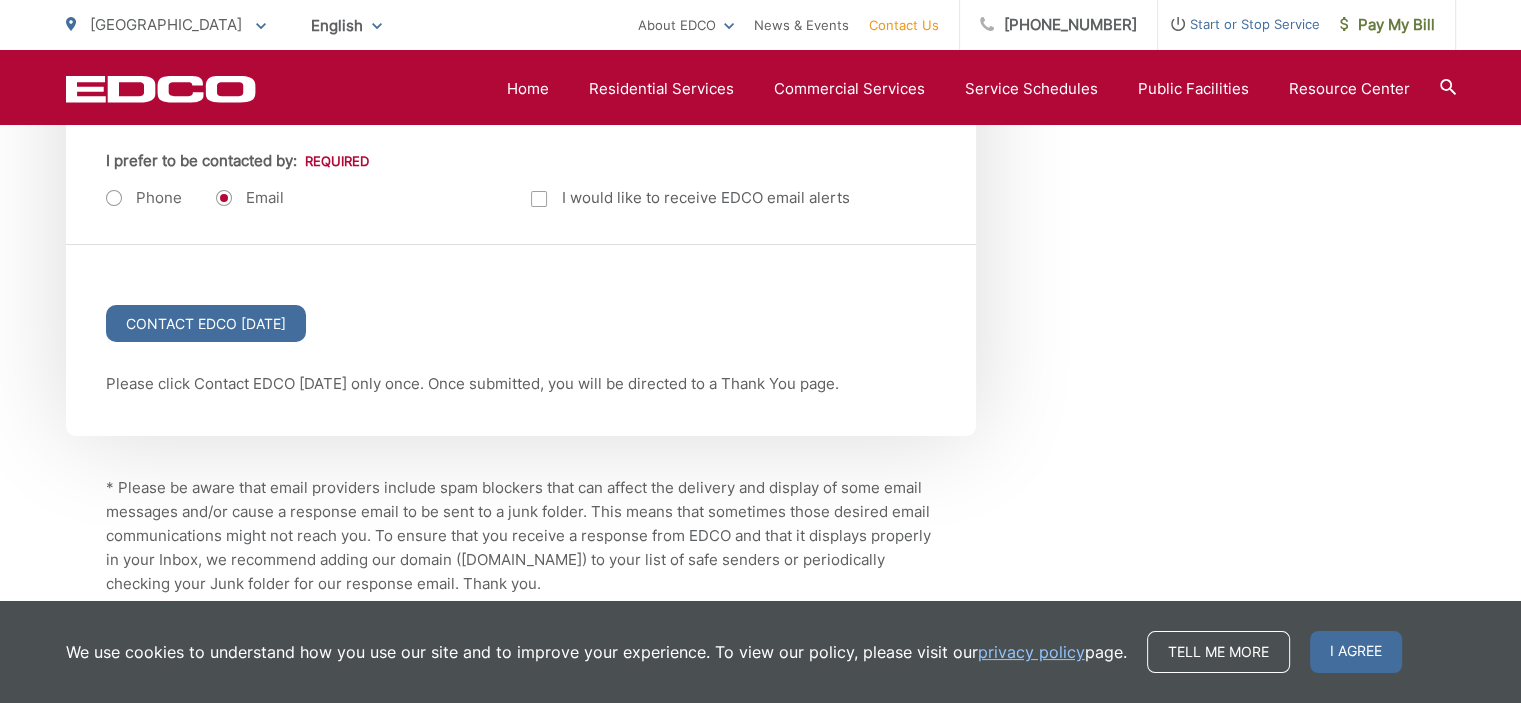 scroll, scrollTop: 2800, scrollLeft: 0, axis: vertical 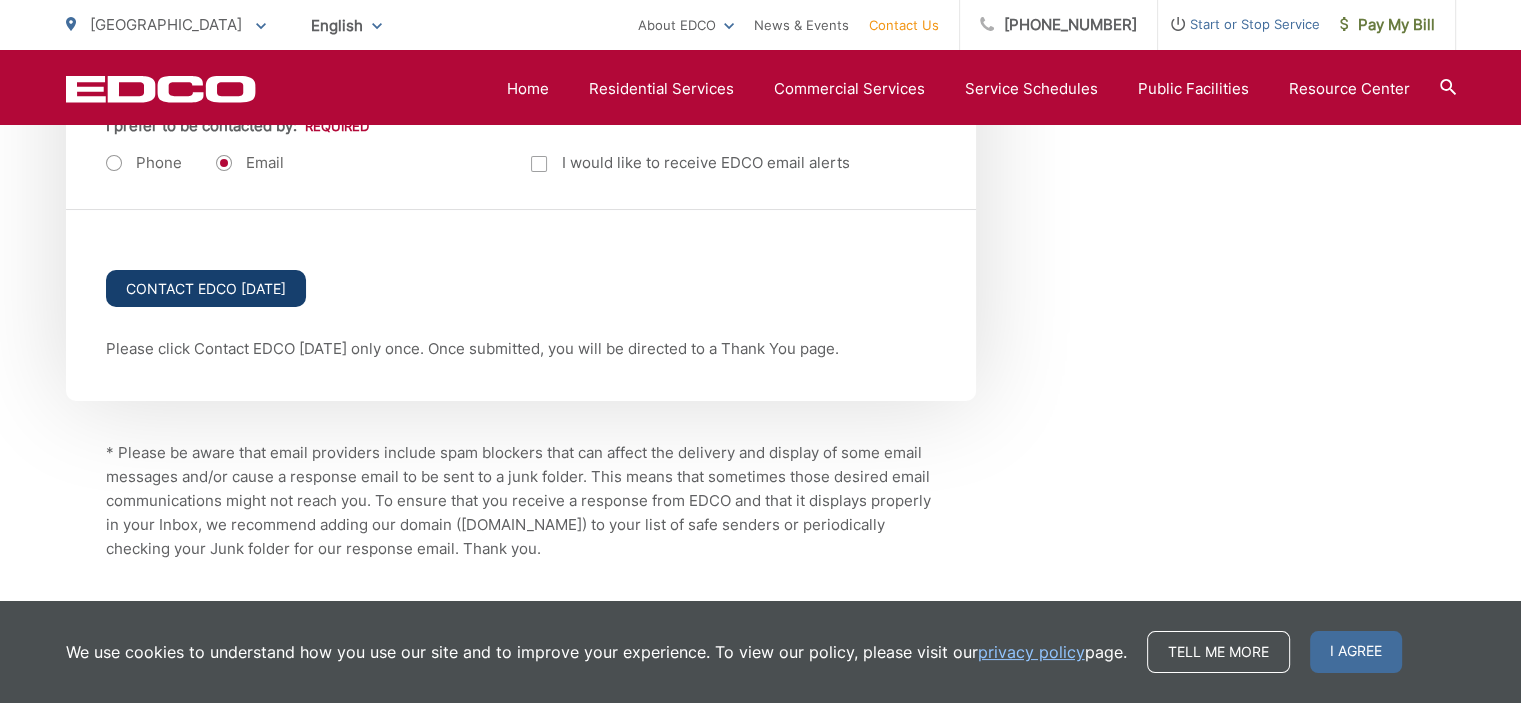 click on "Contact EDCO Today" at bounding box center (206, 288) 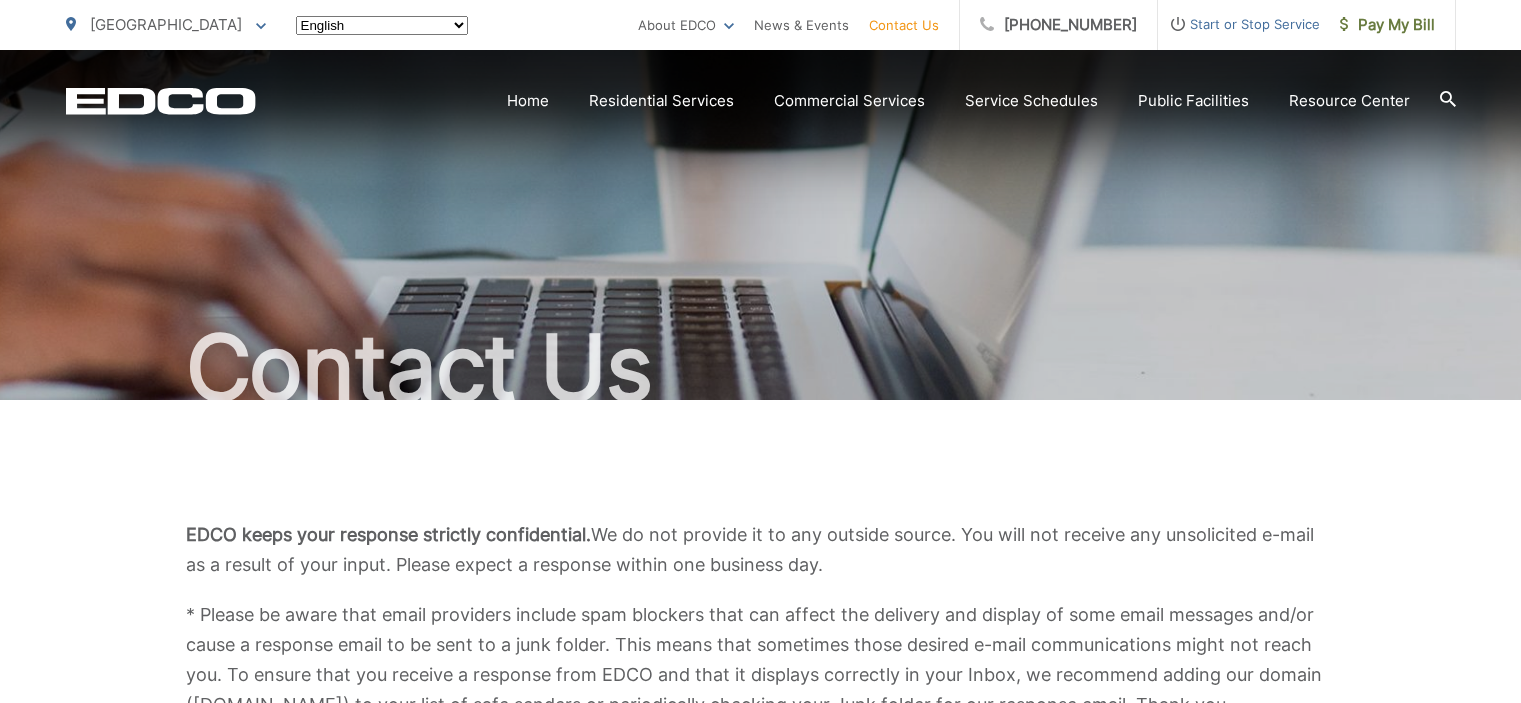 scroll, scrollTop: 0, scrollLeft: 0, axis: both 